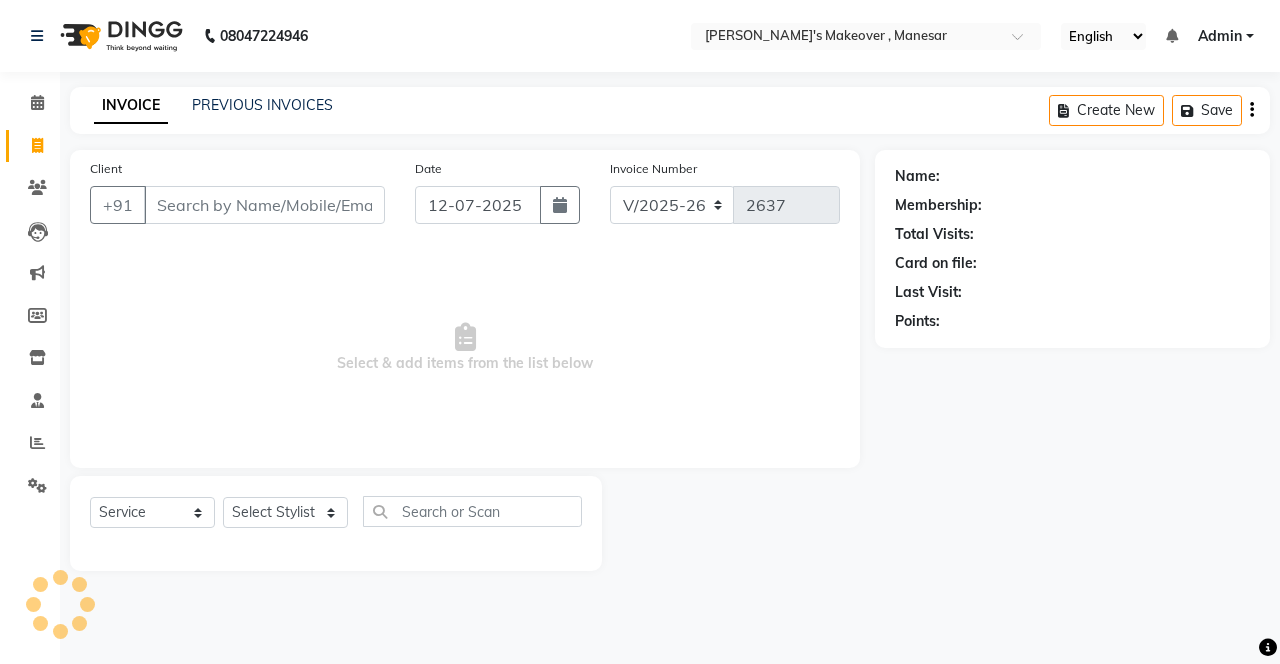 select on "820" 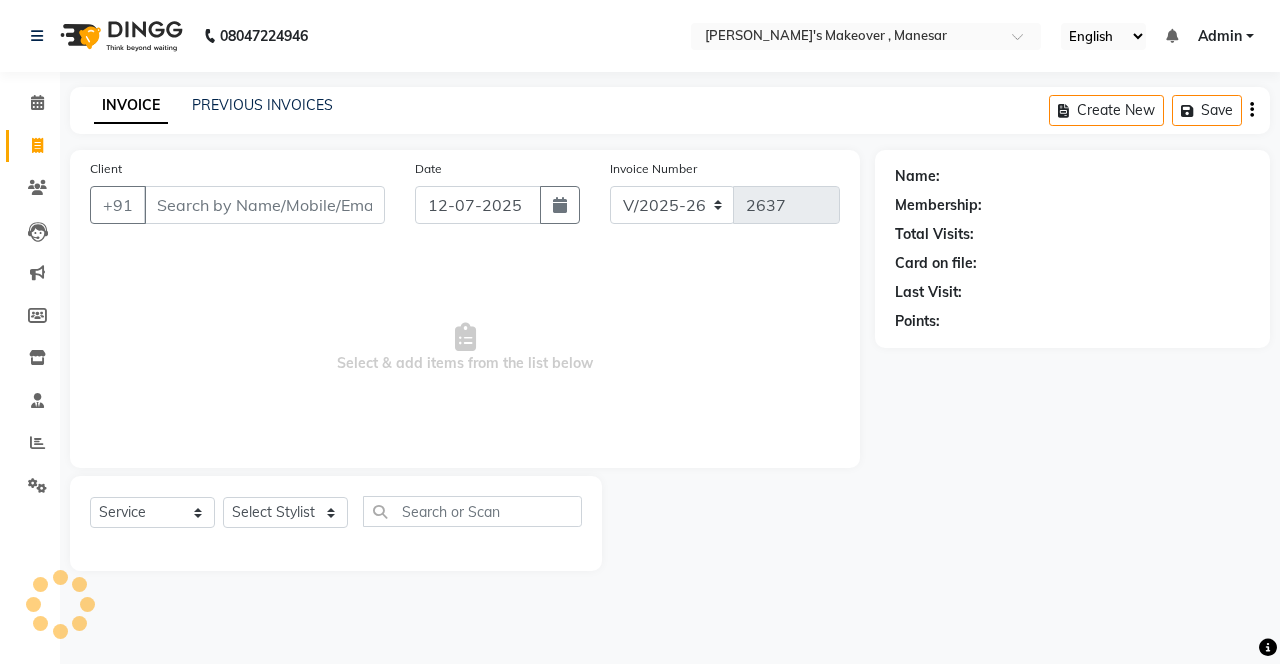 select on "service" 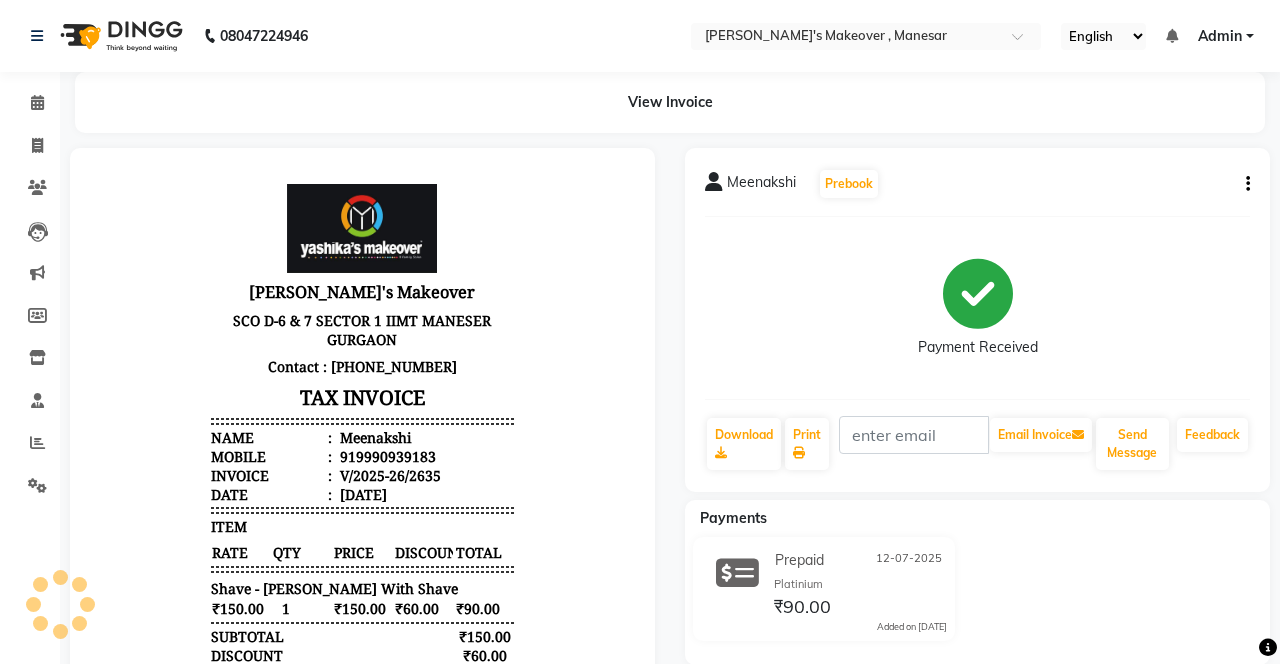scroll, scrollTop: 0, scrollLeft: 0, axis: both 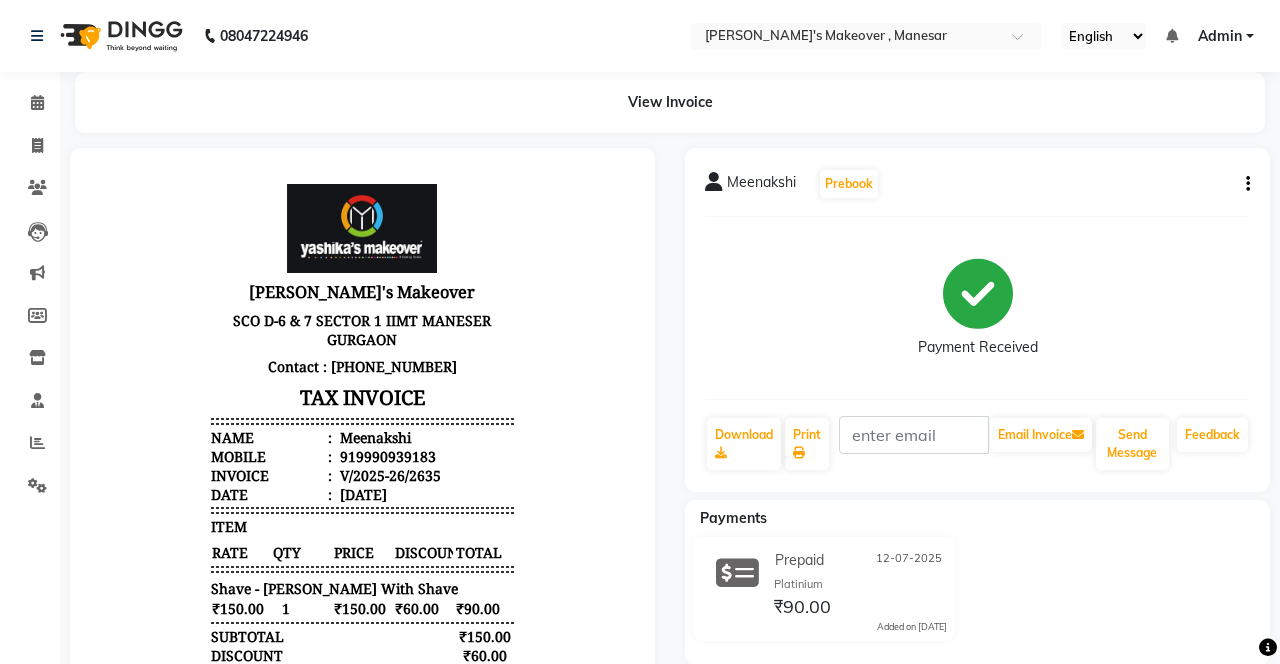 select on "service" 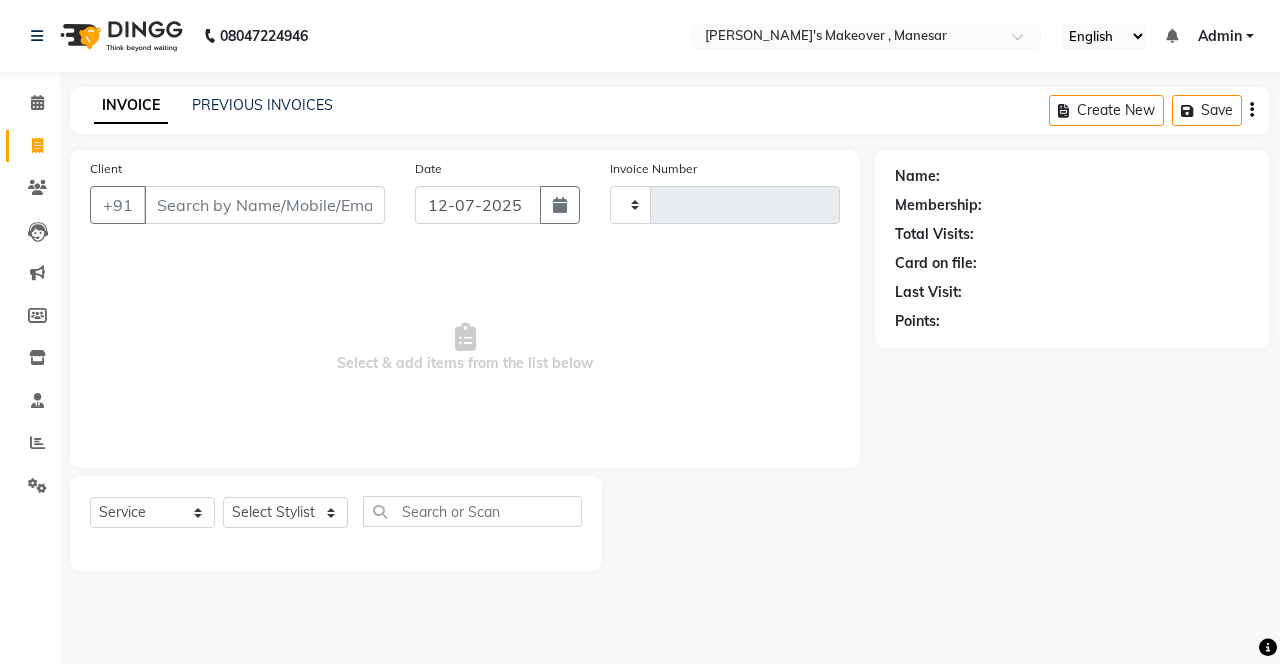 type on "2637" 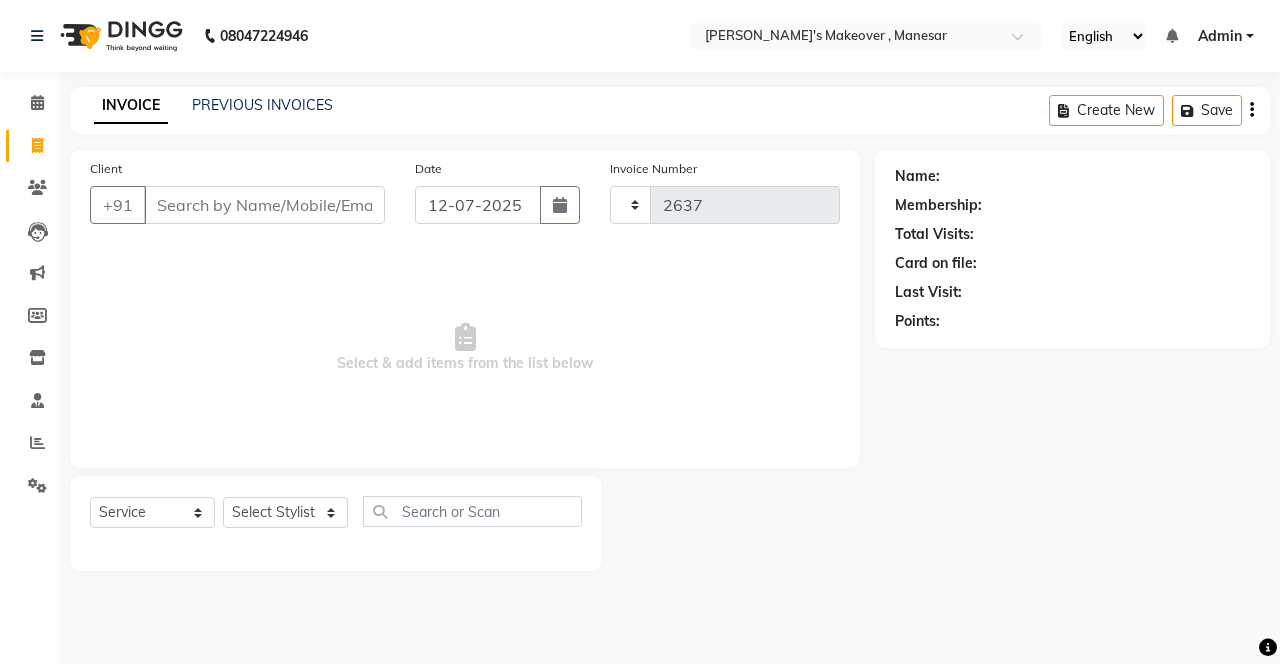 select on "820" 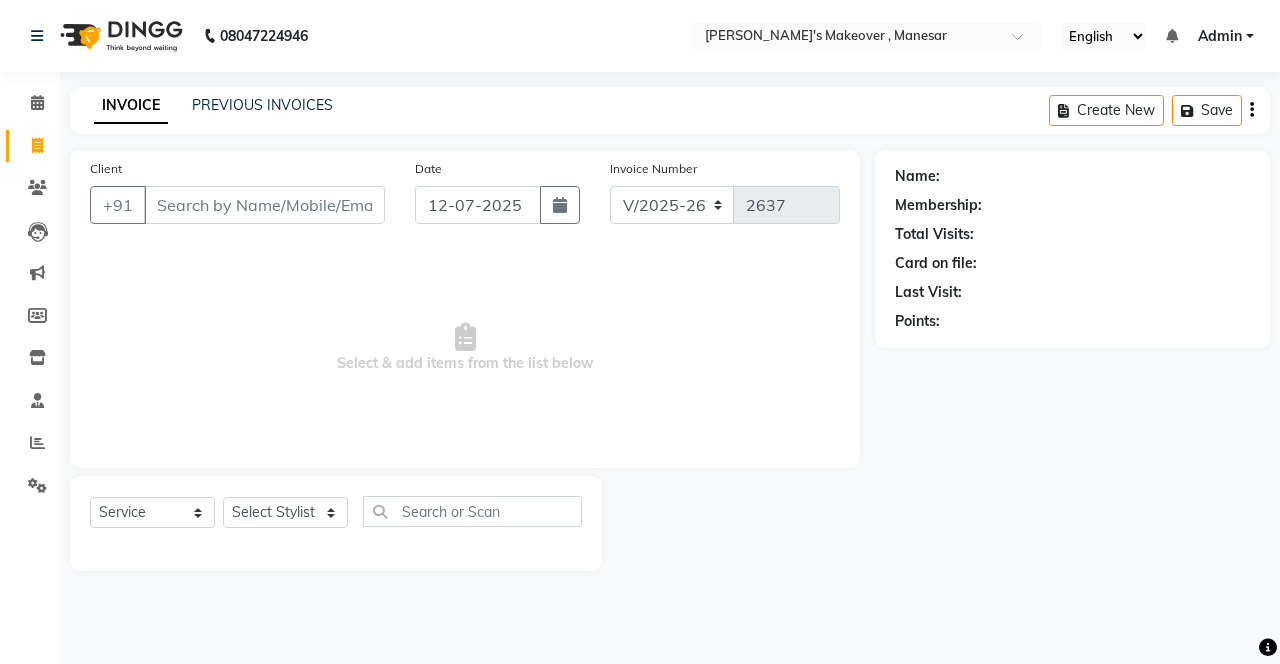 click on "Client" at bounding box center [264, 205] 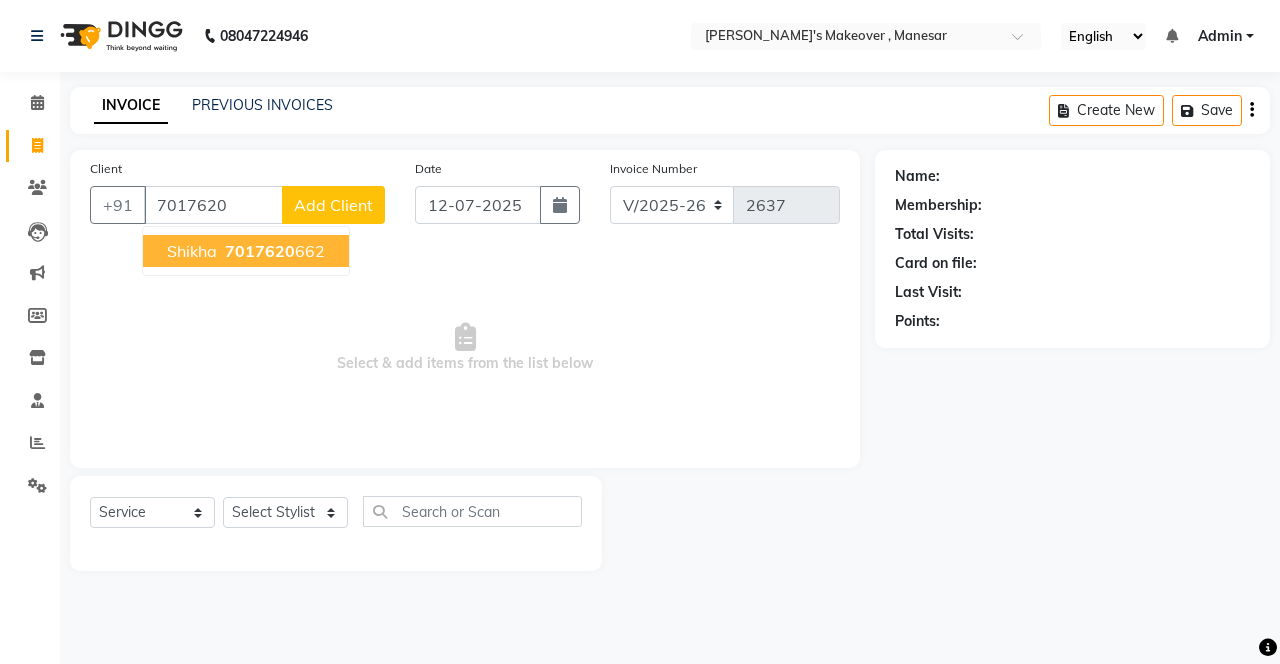 click on "7017620" at bounding box center [260, 251] 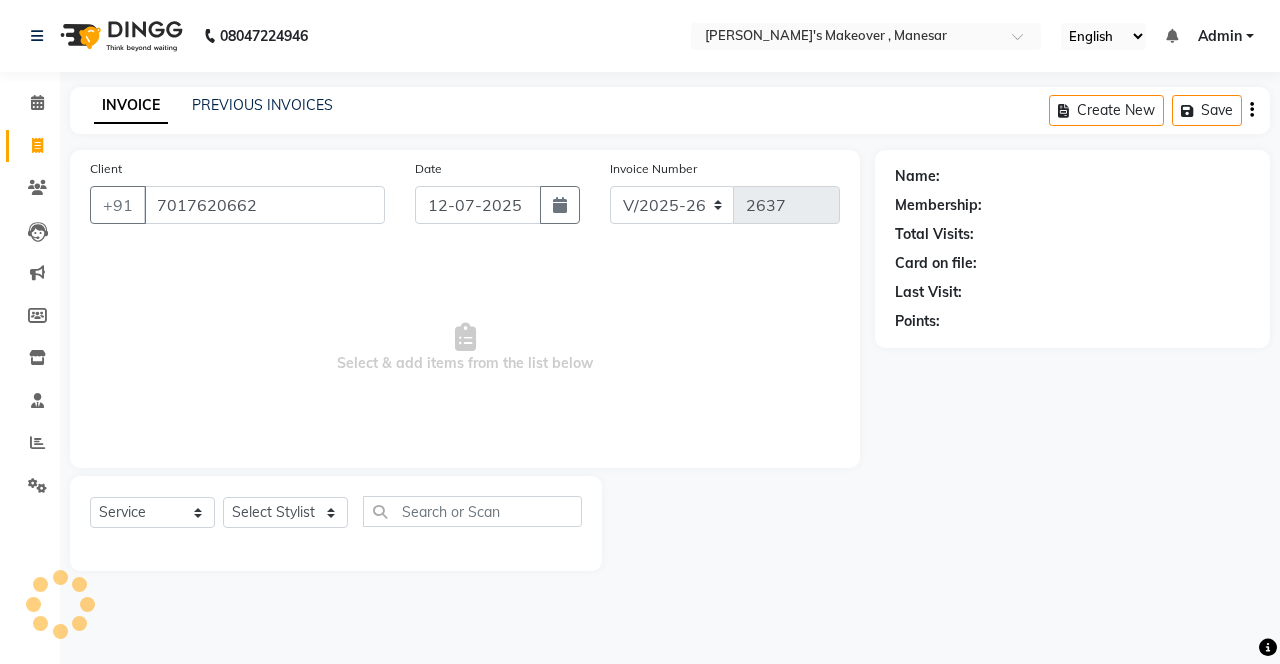 type on "7017620662" 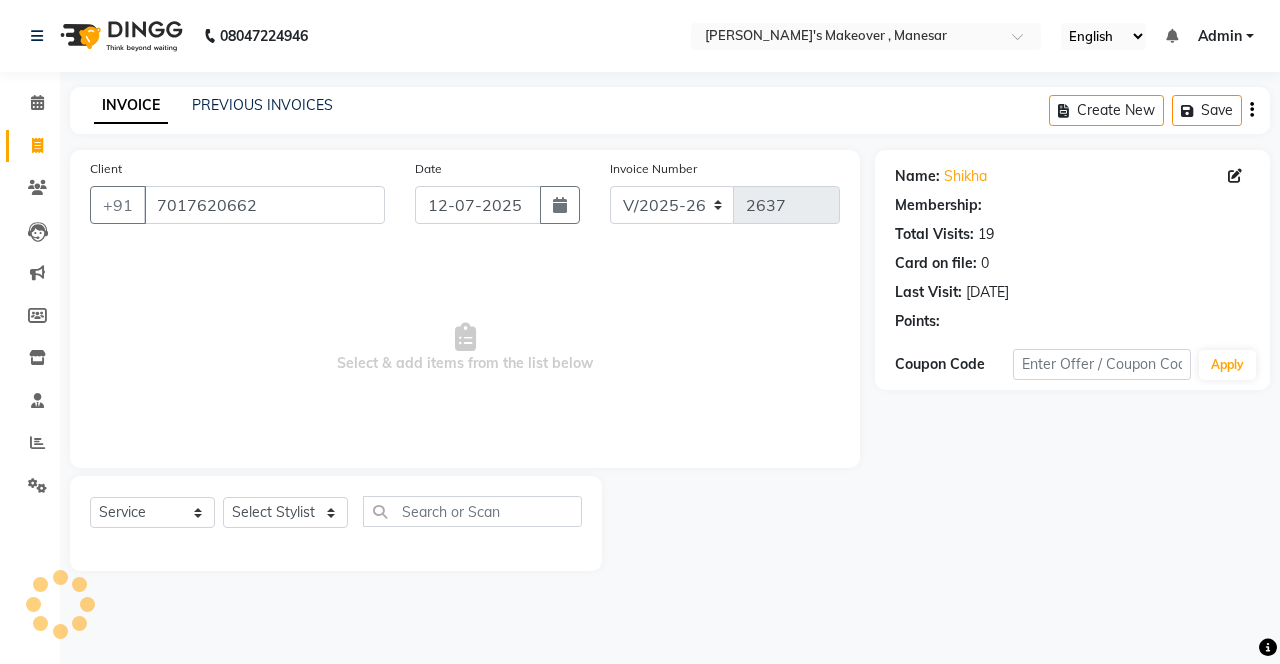 select on "2: Object" 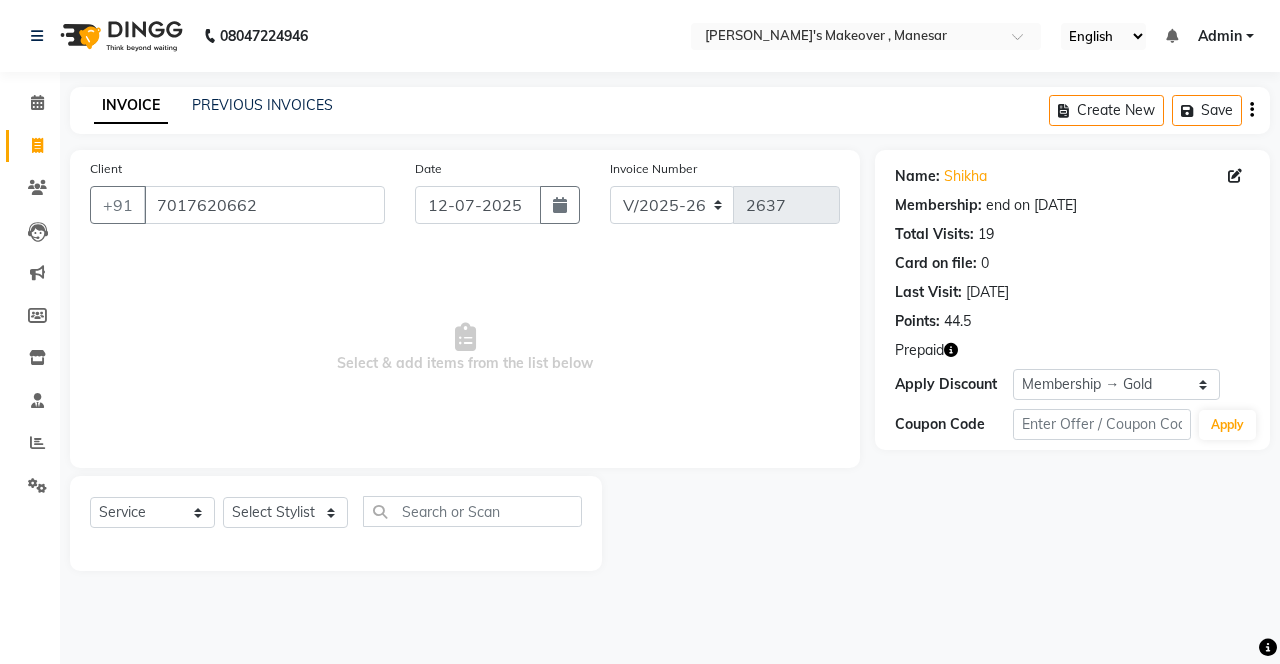 click on "Prepaid" 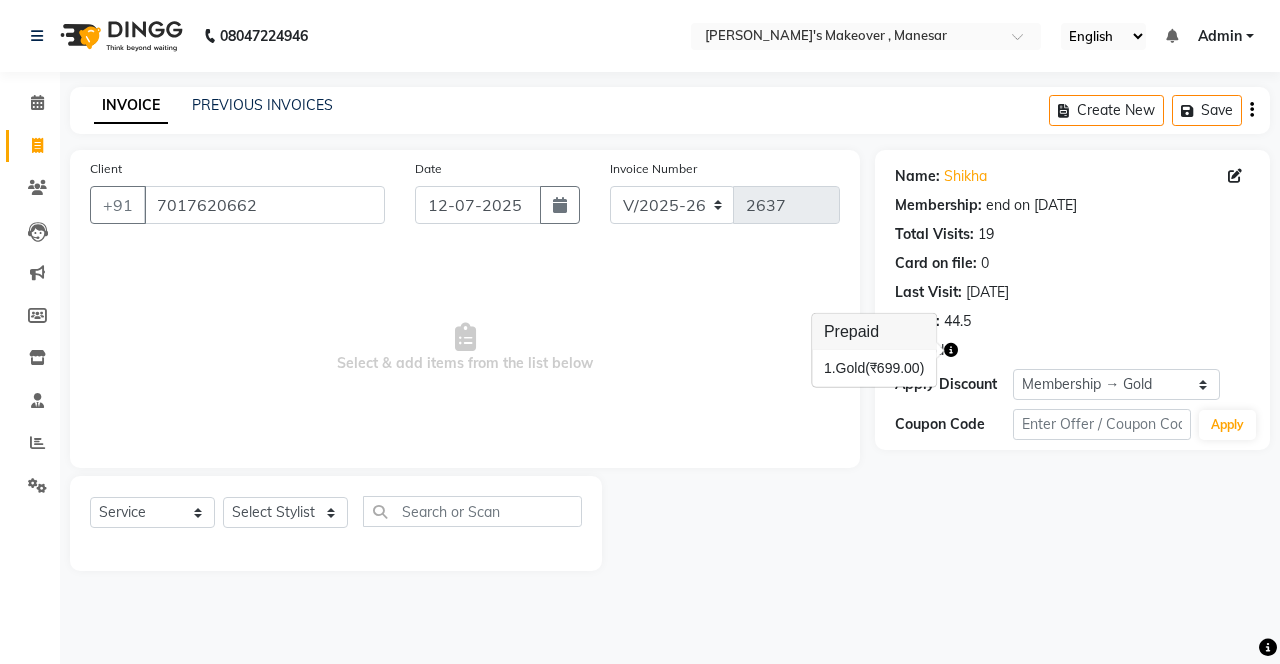 click on "Name: [PERSON_NAME]  Membership: end on [DATE] Total Visits:  19 Card on file:  0 Last Visit:   [DATE] Points:   44.5  Prepaid Apply Discount Select Membership → Gold Membership → Gold Membership → Gold  Loyalty → Loyality level 1  Coupon Code Apply" 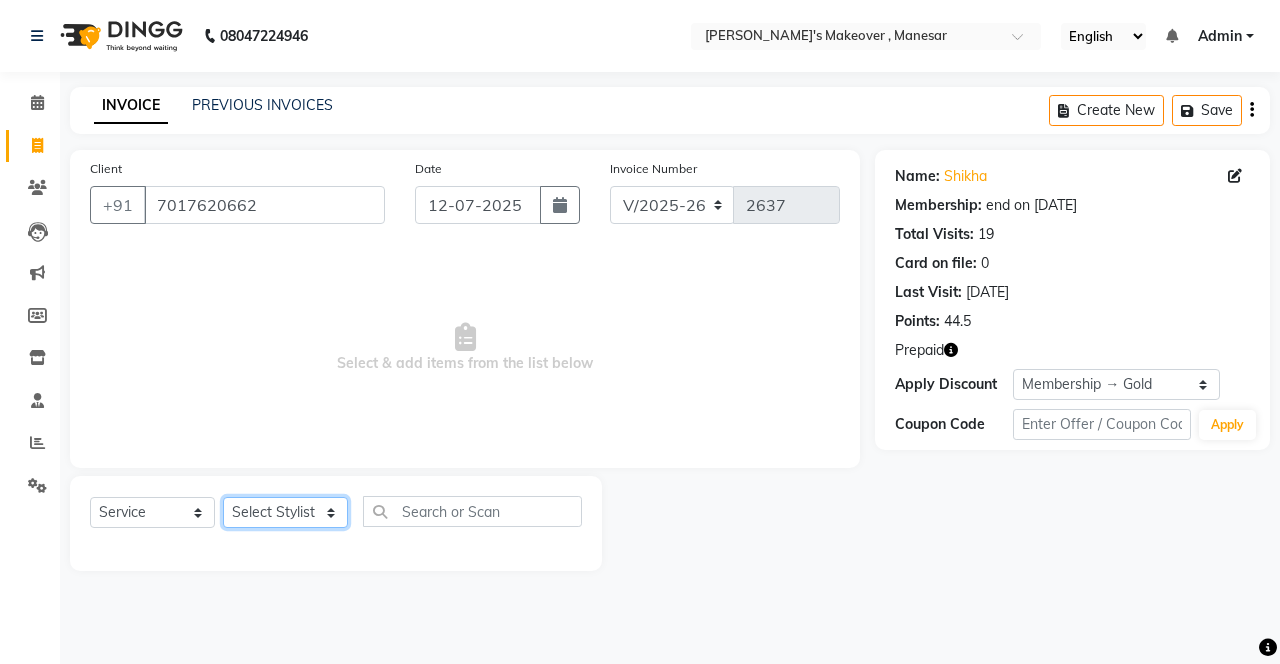 click on "Select Stylist Danish Shavej [PERSON_NAME] Krishna [PERSON_NAME] [PERSON_NAME] Mdm [PERSON_NAME] [PERSON_NAME] [MEDICAL_DATA] Pooja [PERSON_NAME] [PERSON_NAME] ([DATE])" 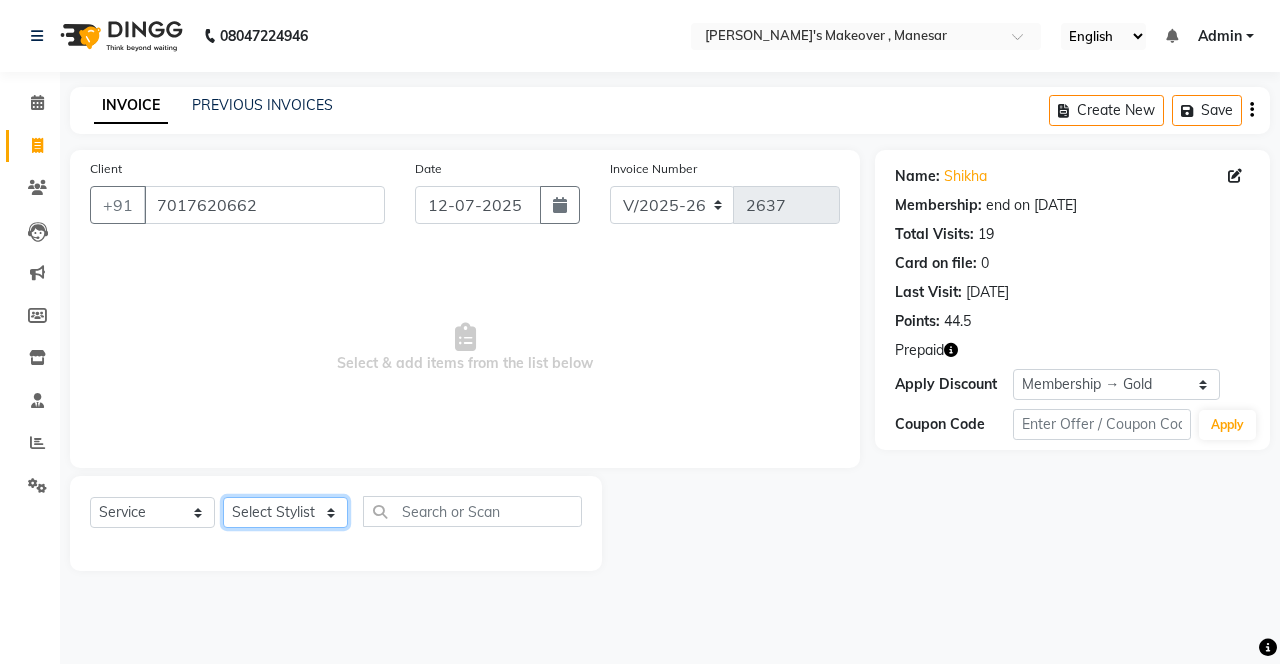 select on "14429" 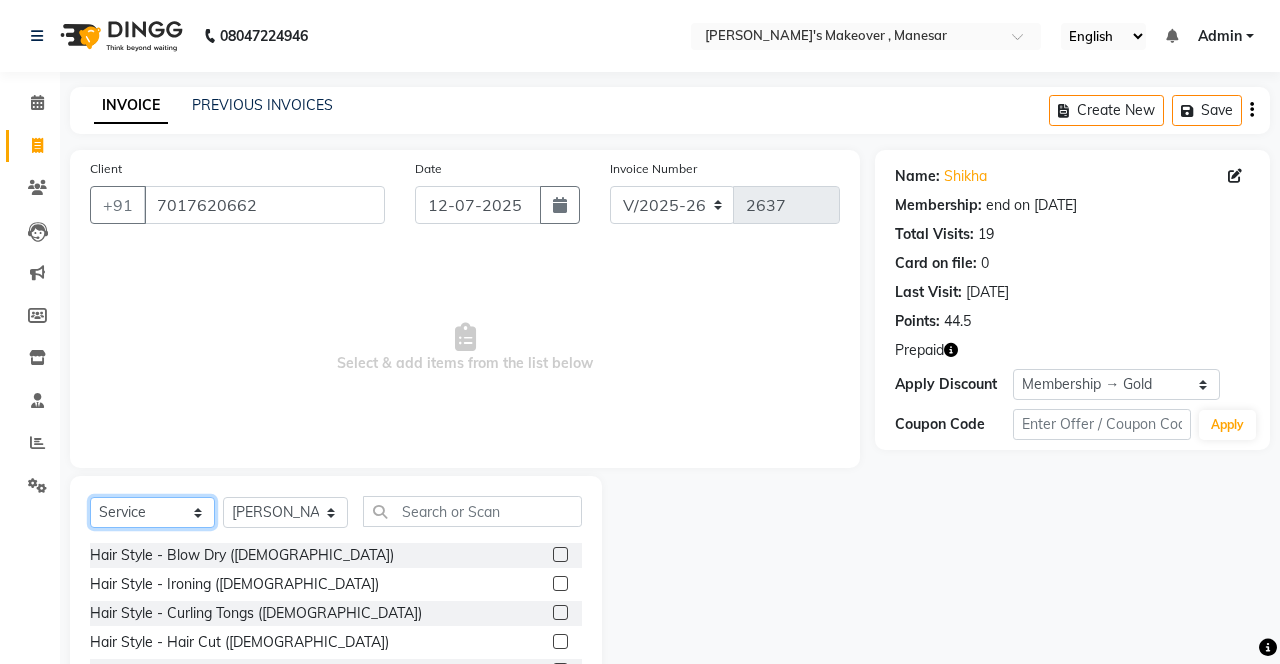click on "Select  Service  Product  Membership  Package Voucher Prepaid Gift Card" 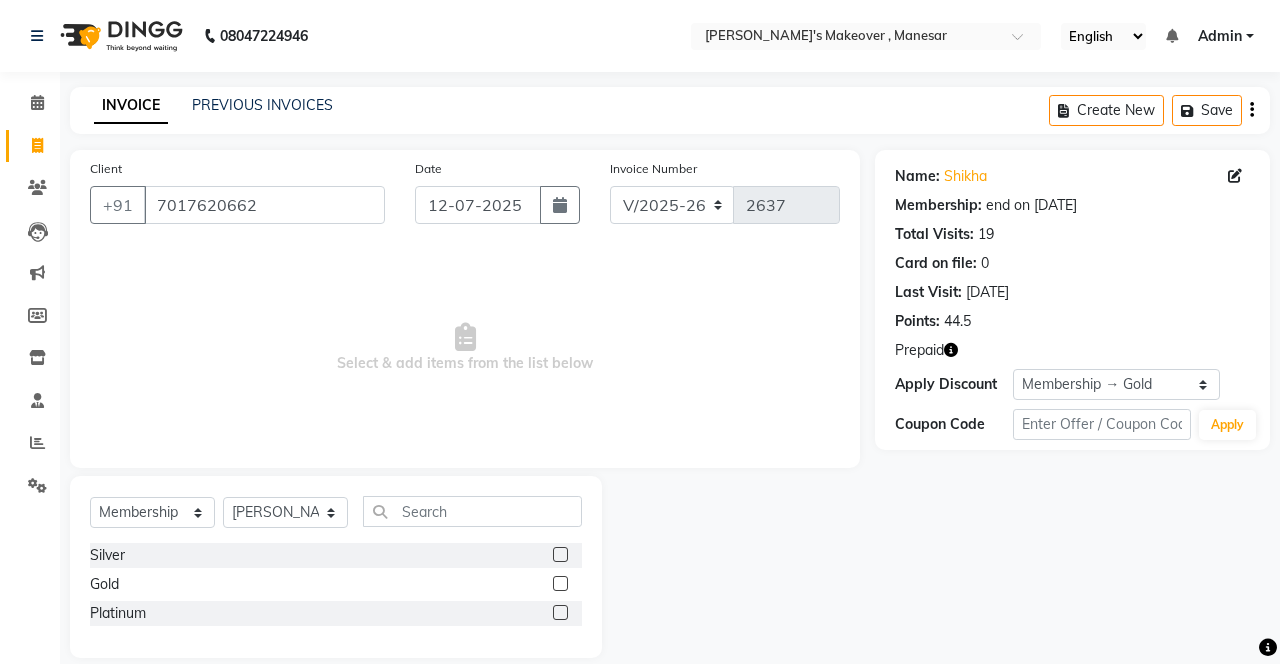 click 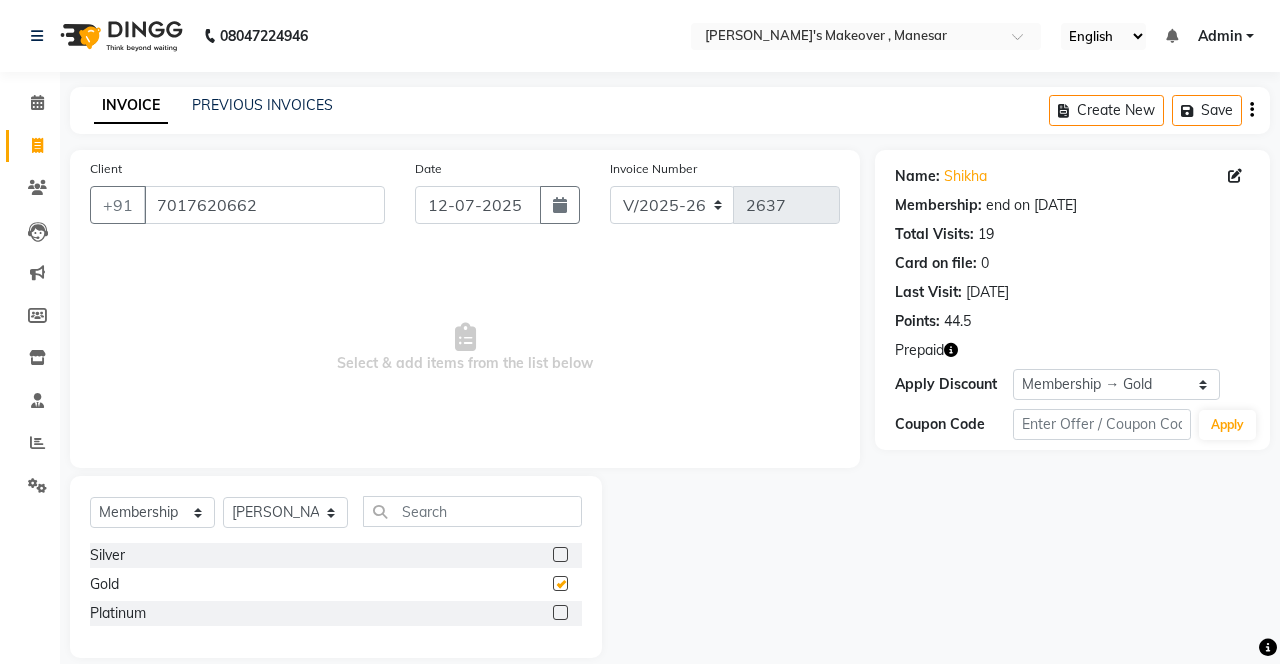 select on "select" 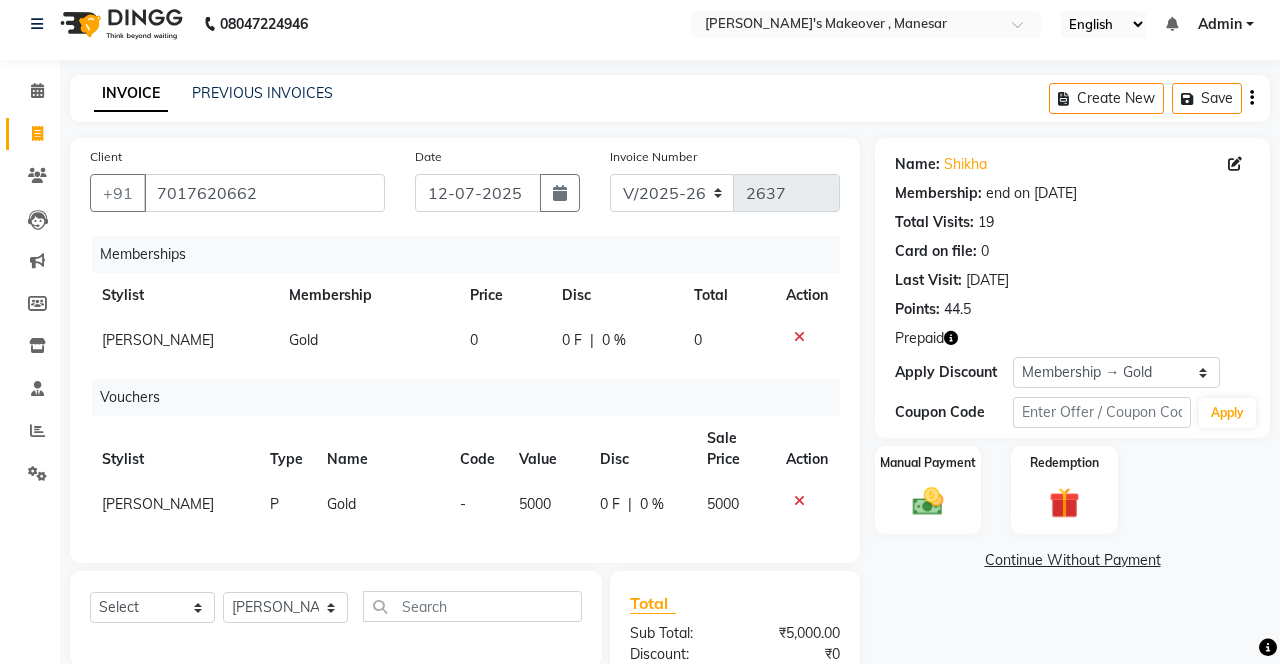 scroll, scrollTop: 105, scrollLeft: 0, axis: vertical 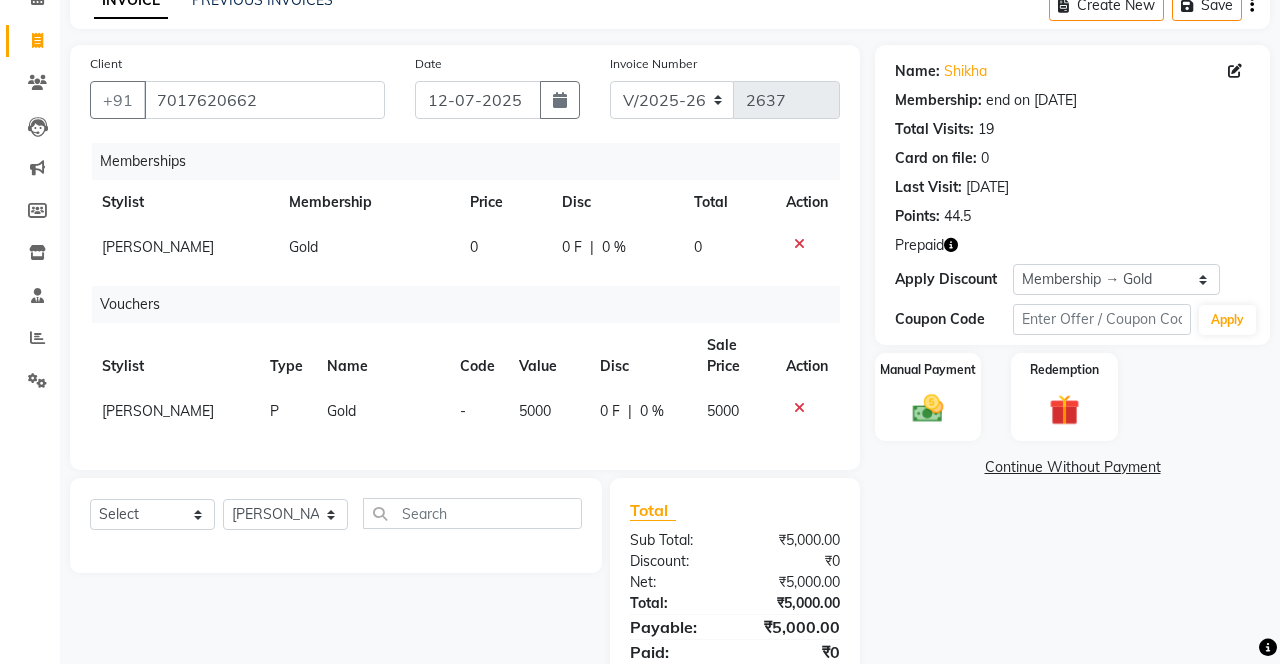 click 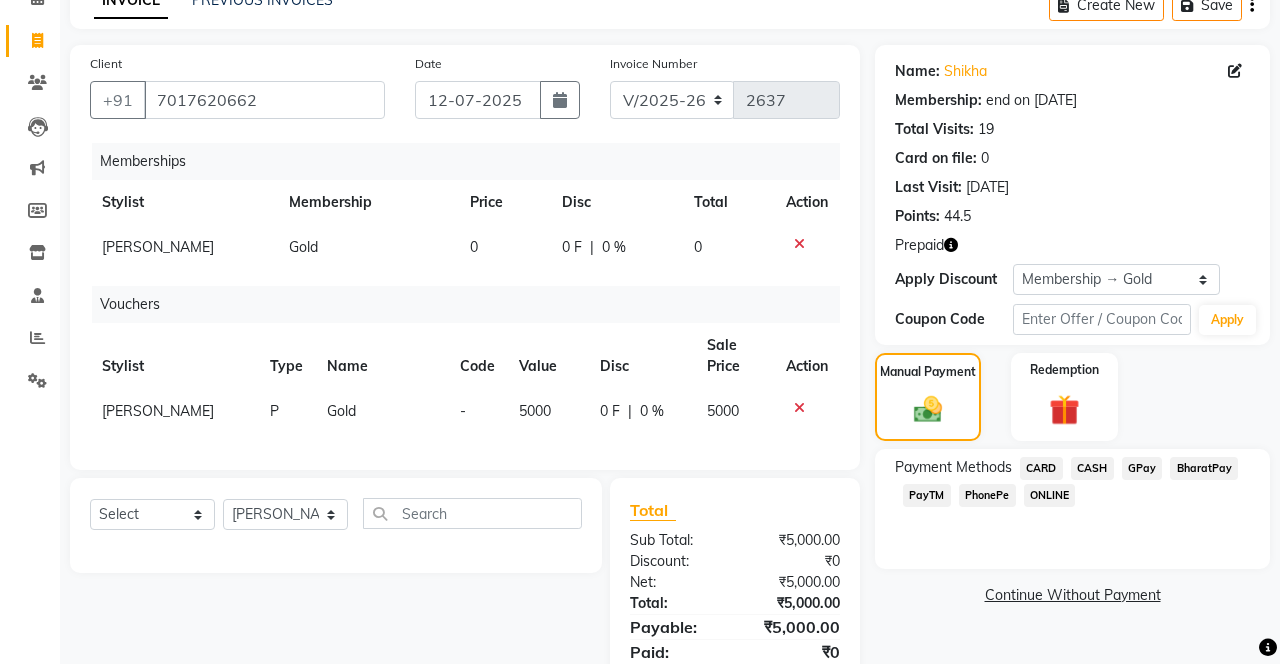 click on "CASH" 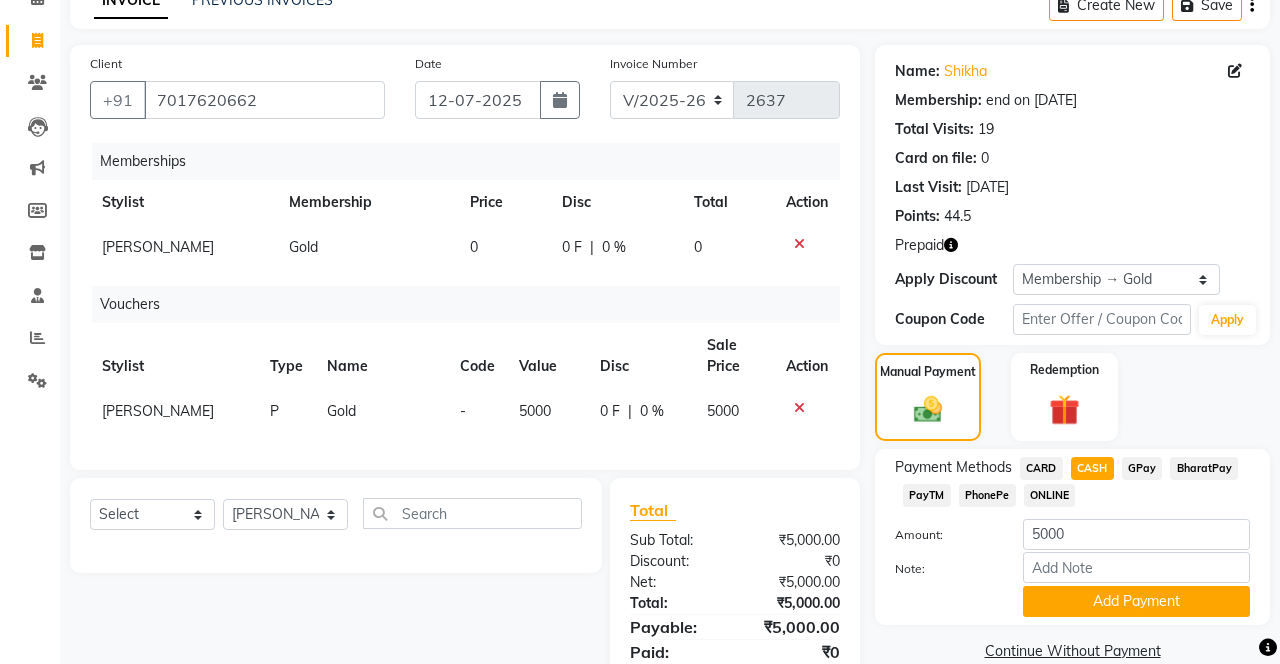 click on "PhonePe" 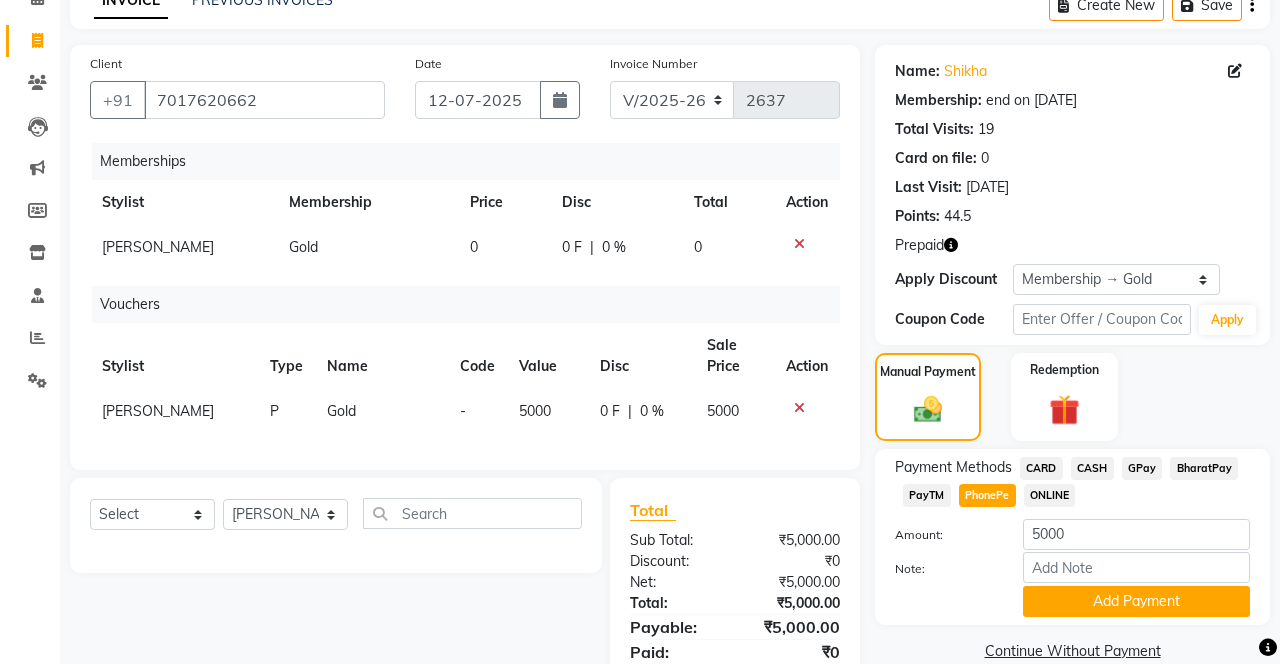 click on "Add Payment" 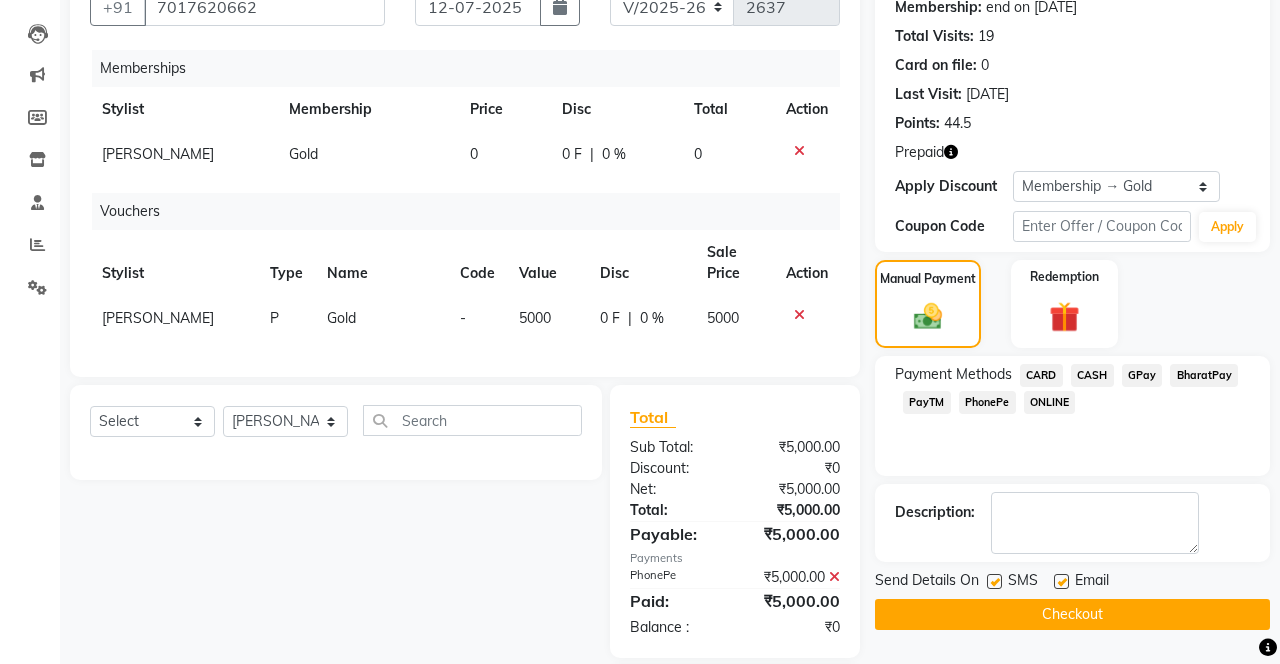 scroll, scrollTop: 246, scrollLeft: 0, axis: vertical 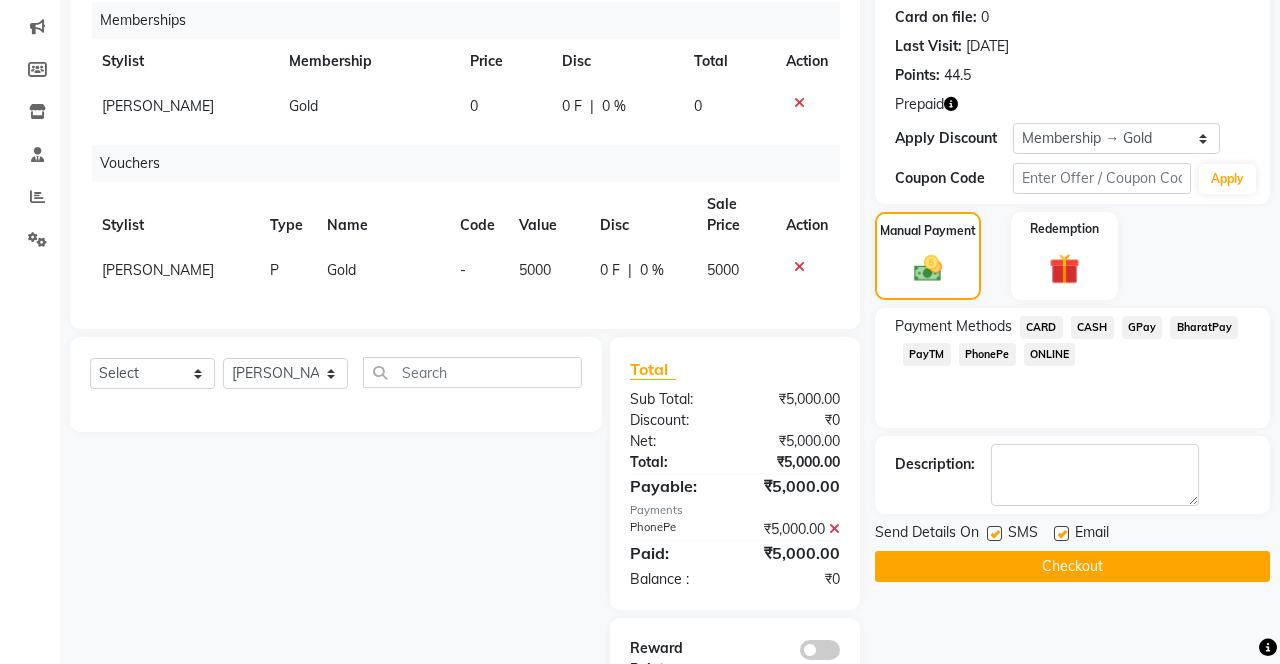 click on "Checkout" 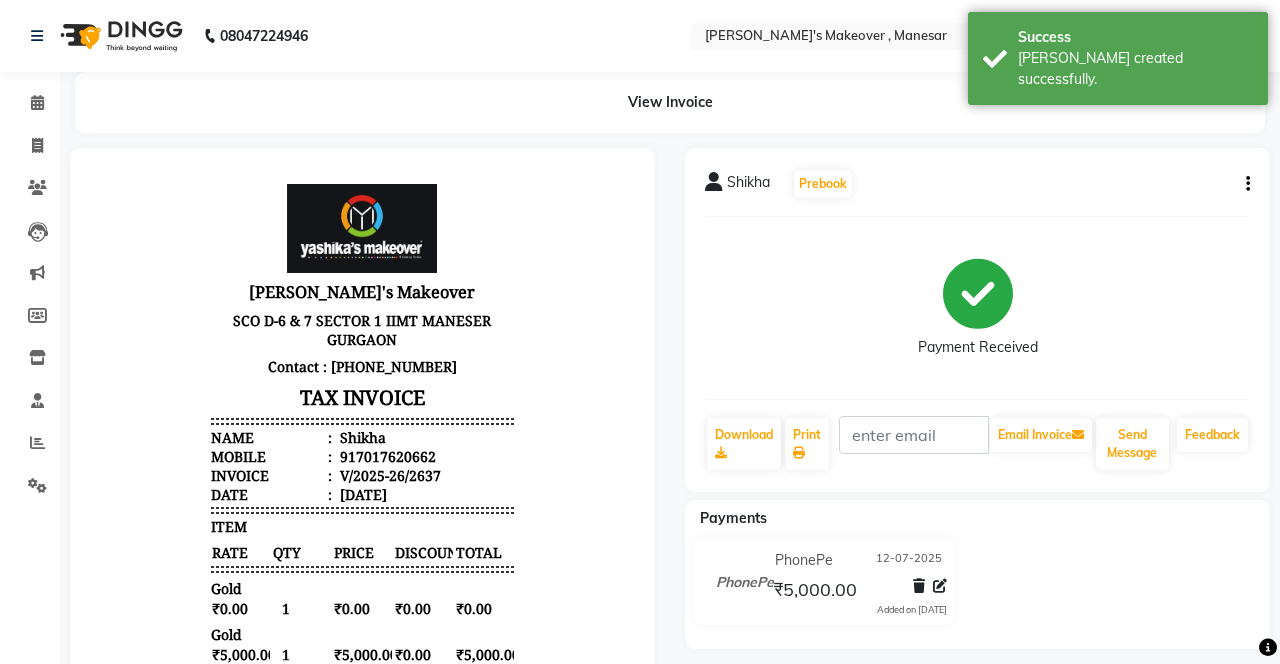 scroll, scrollTop: 0, scrollLeft: 0, axis: both 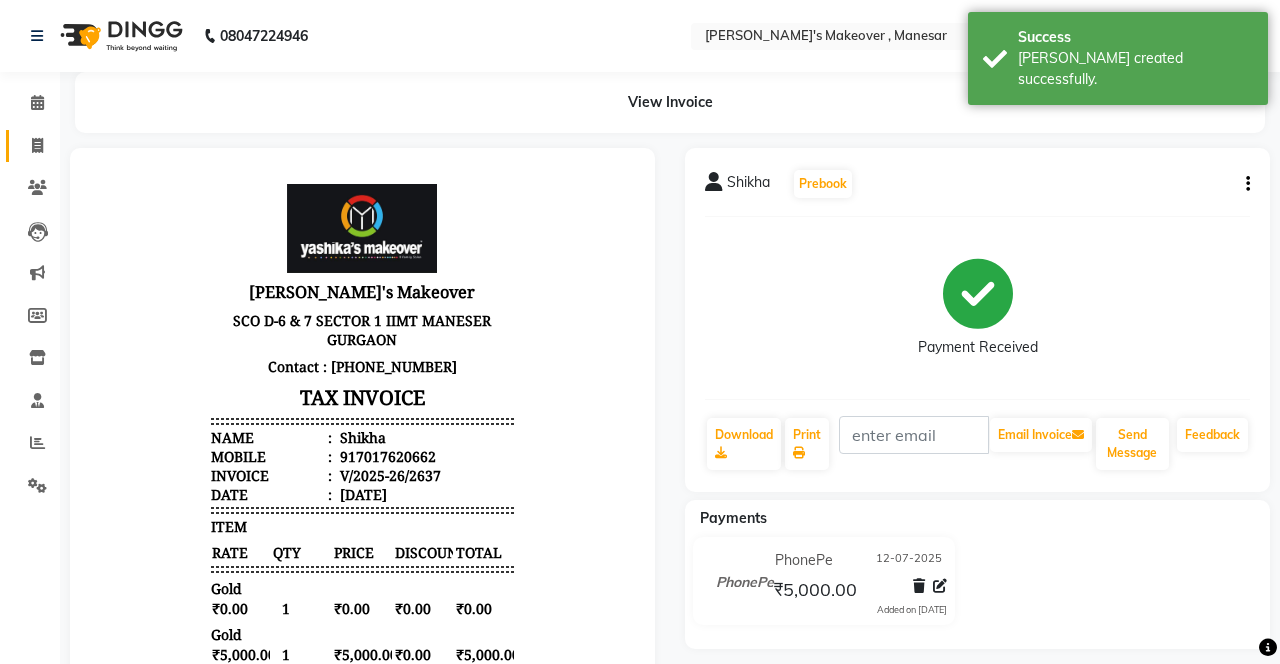 click on "Invoice" 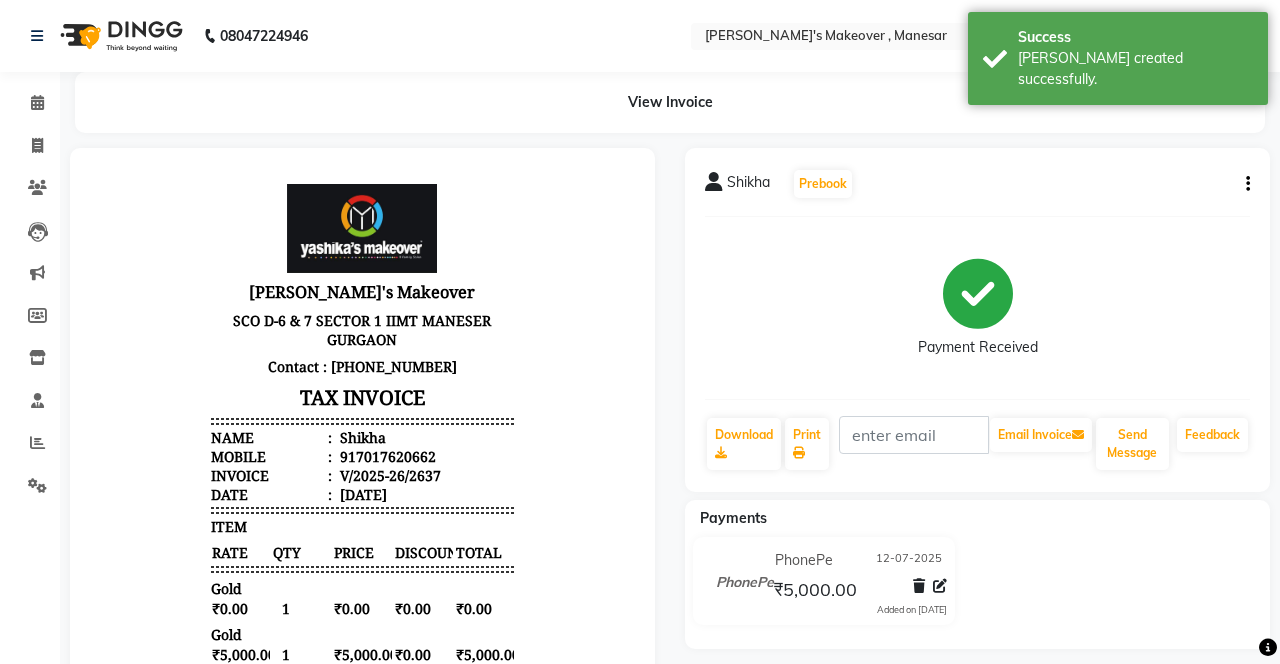 scroll, scrollTop: 6, scrollLeft: 0, axis: vertical 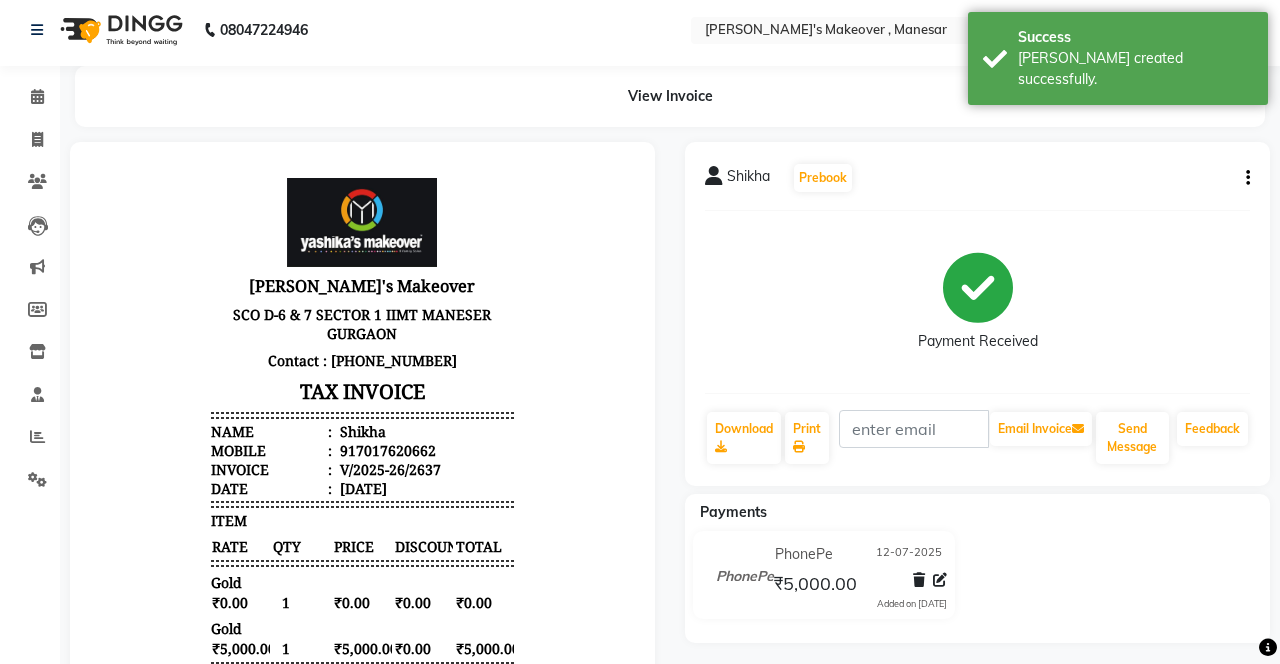 select on "service" 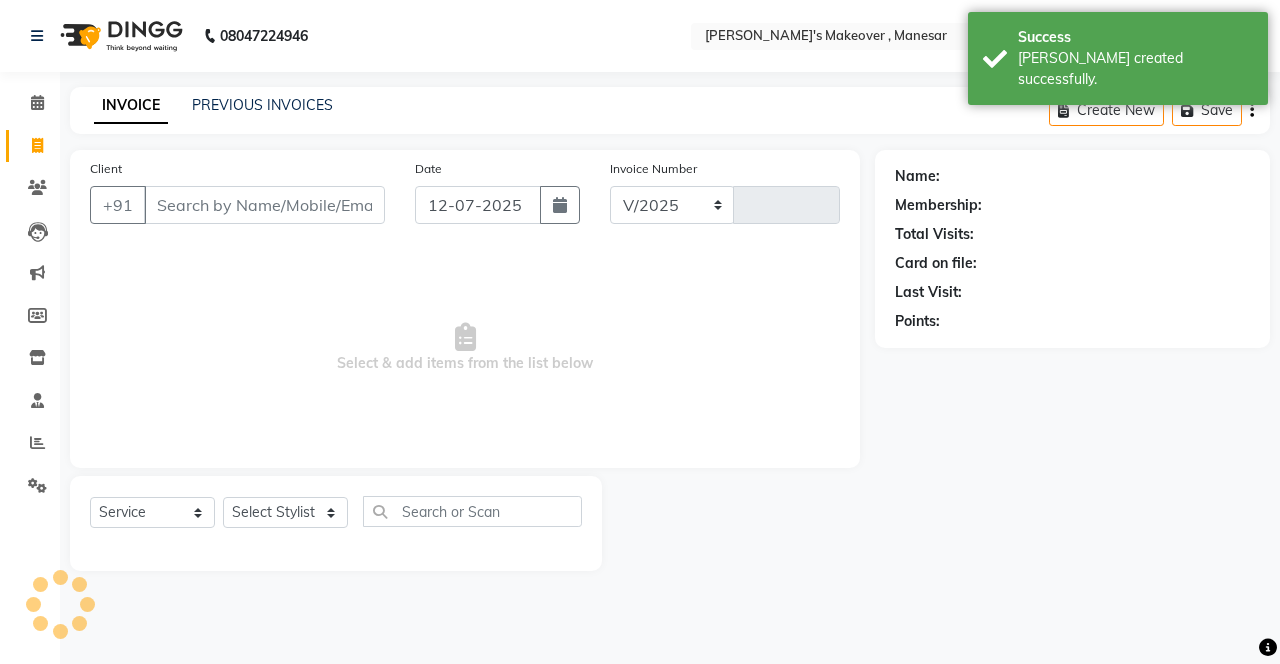 select on "820" 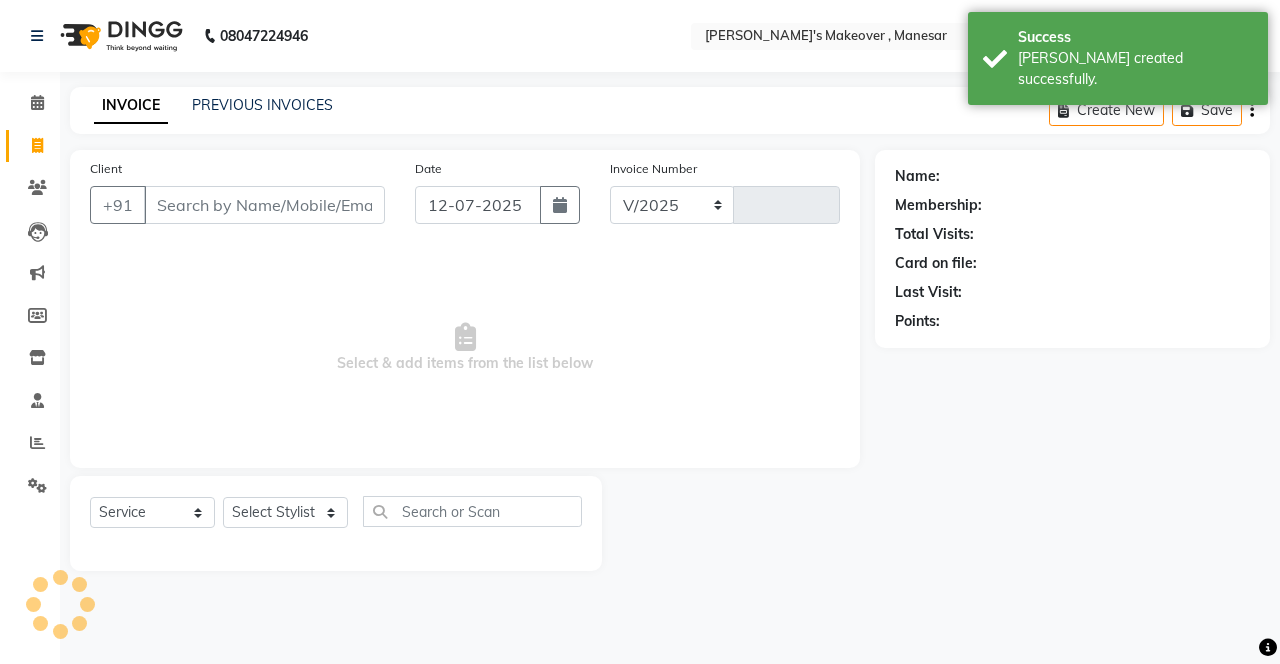 type on "2638" 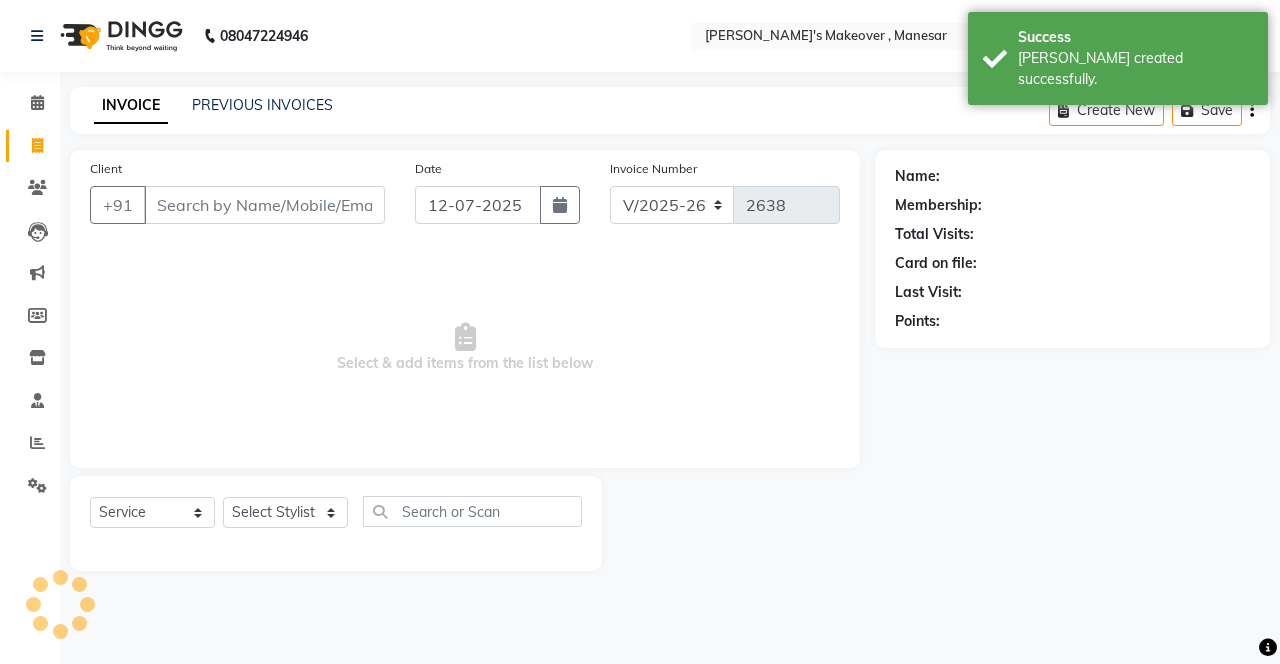 scroll, scrollTop: 0, scrollLeft: 0, axis: both 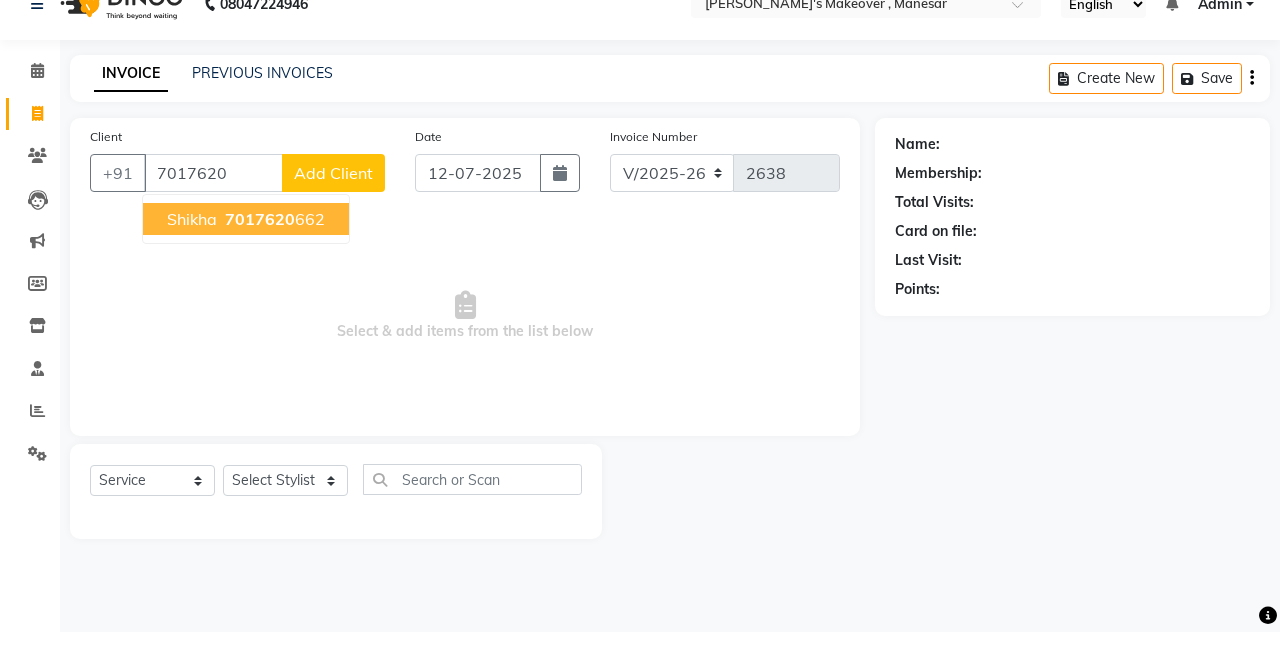 click on "[PERSON_NAME]   7017620 662" at bounding box center (246, 251) 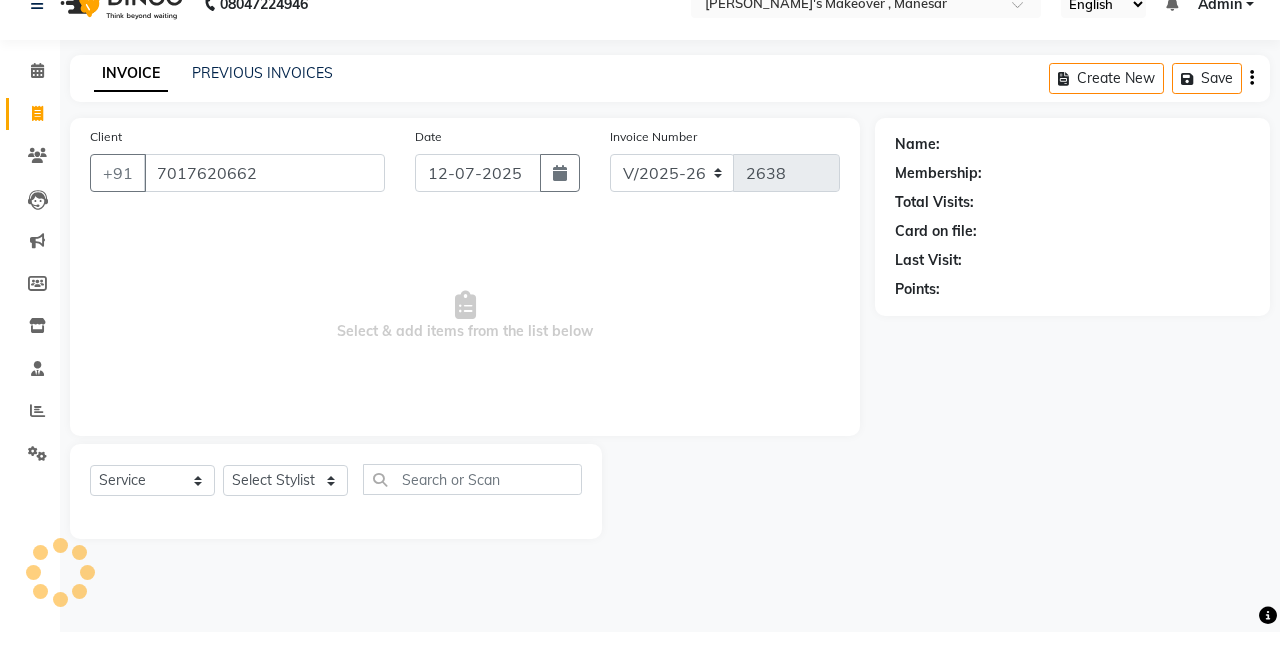 type on "7017620662" 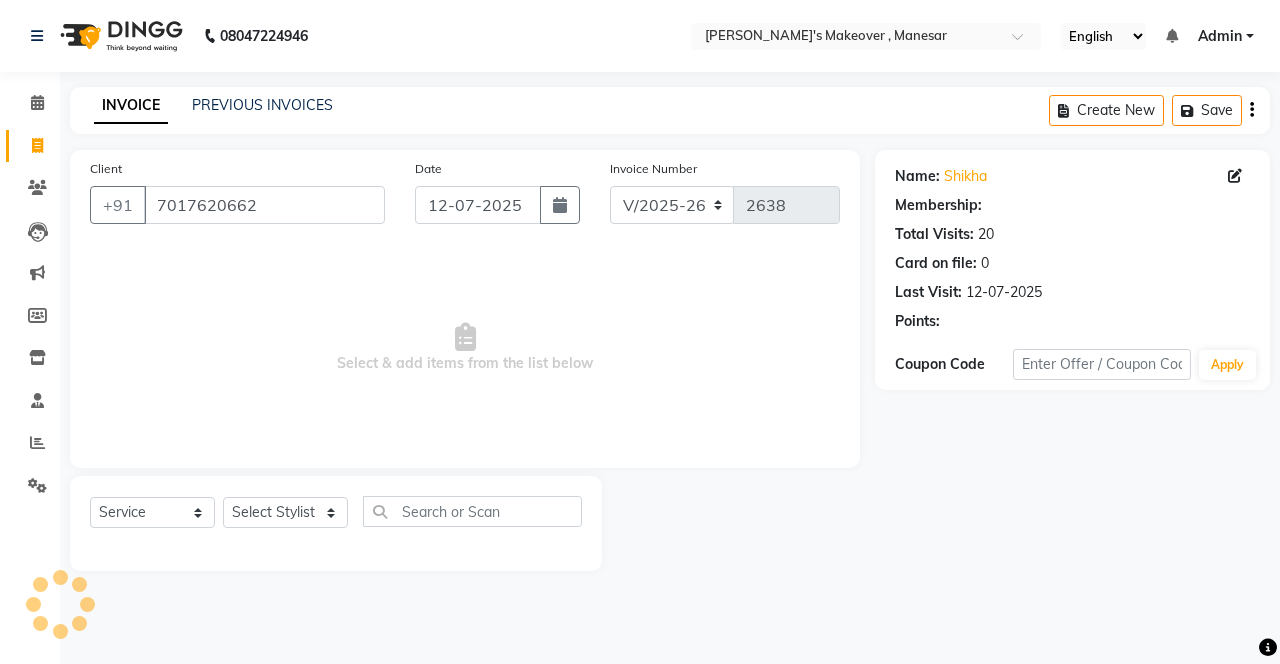 select on "2: Object" 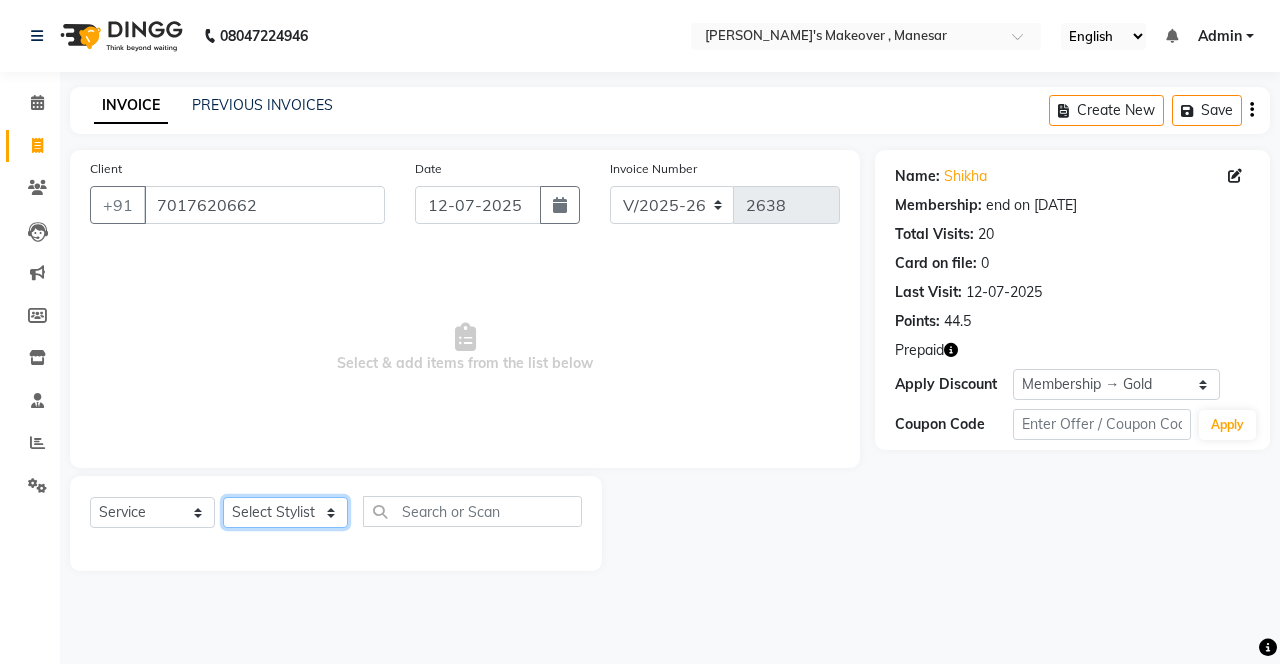 click on "Select Stylist Danish Shavej [PERSON_NAME] Krishna [PERSON_NAME] [PERSON_NAME] Mdm [PERSON_NAME] [PERSON_NAME] [MEDICAL_DATA] Pooja [PERSON_NAME] [PERSON_NAME] ([DATE])" 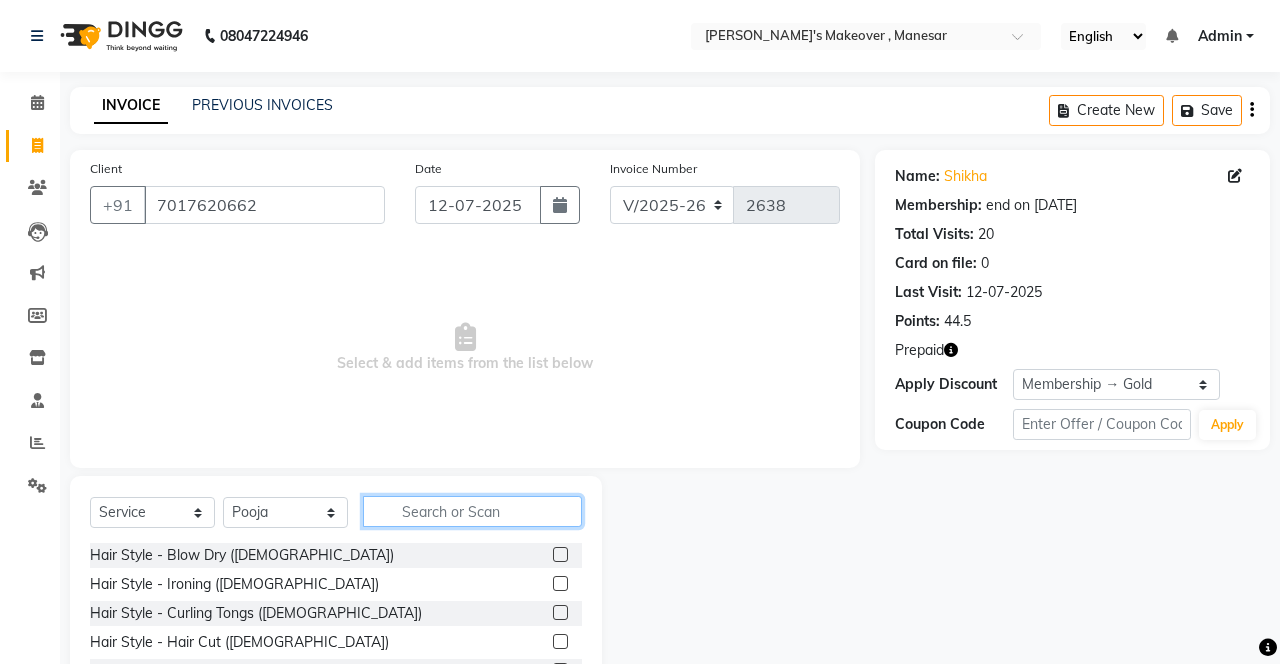 click 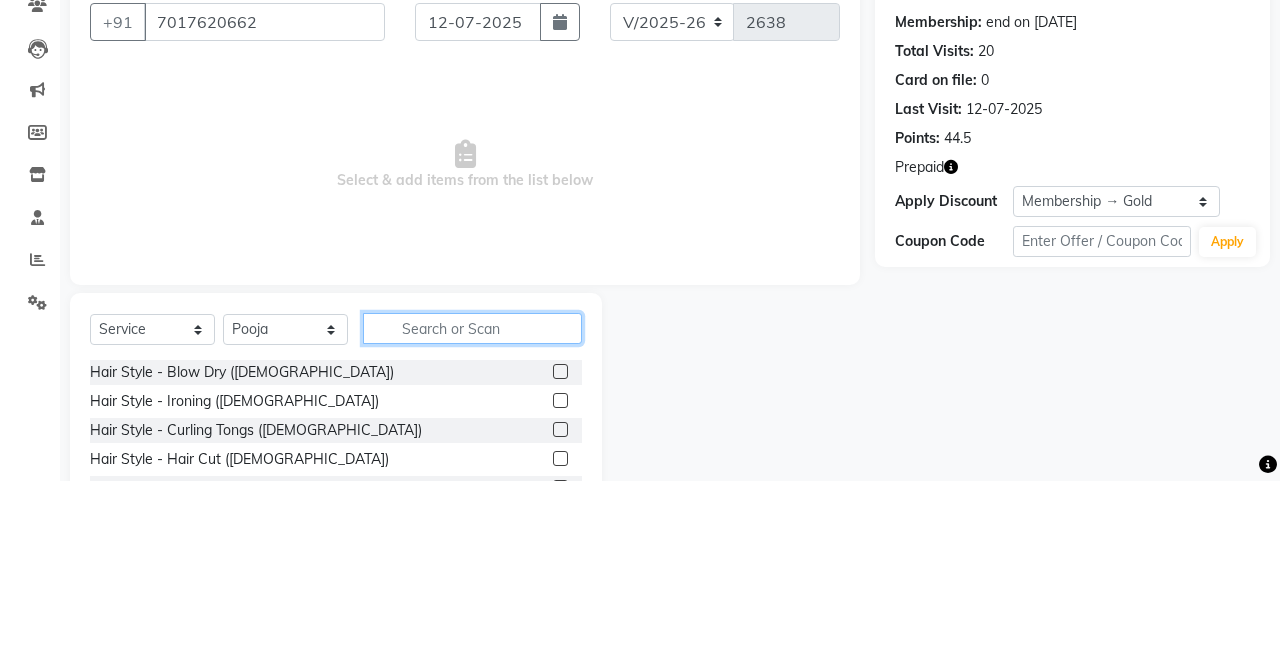 scroll, scrollTop: 15, scrollLeft: 0, axis: vertical 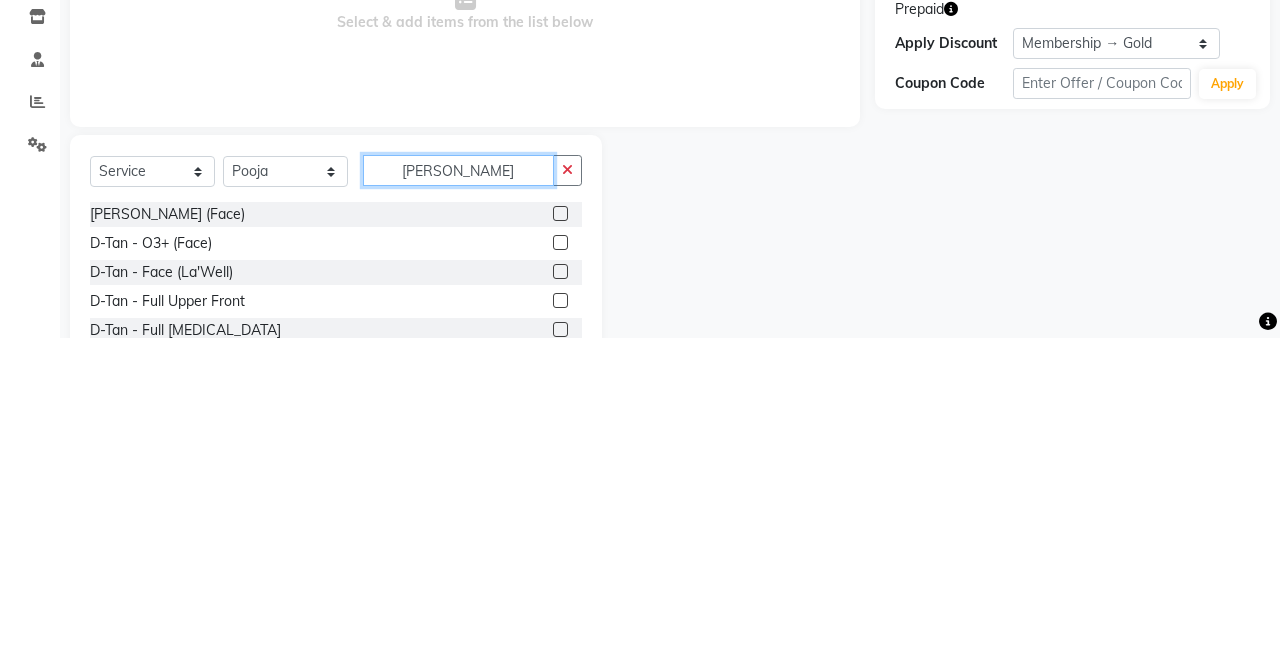 type on "[PERSON_NAME]" 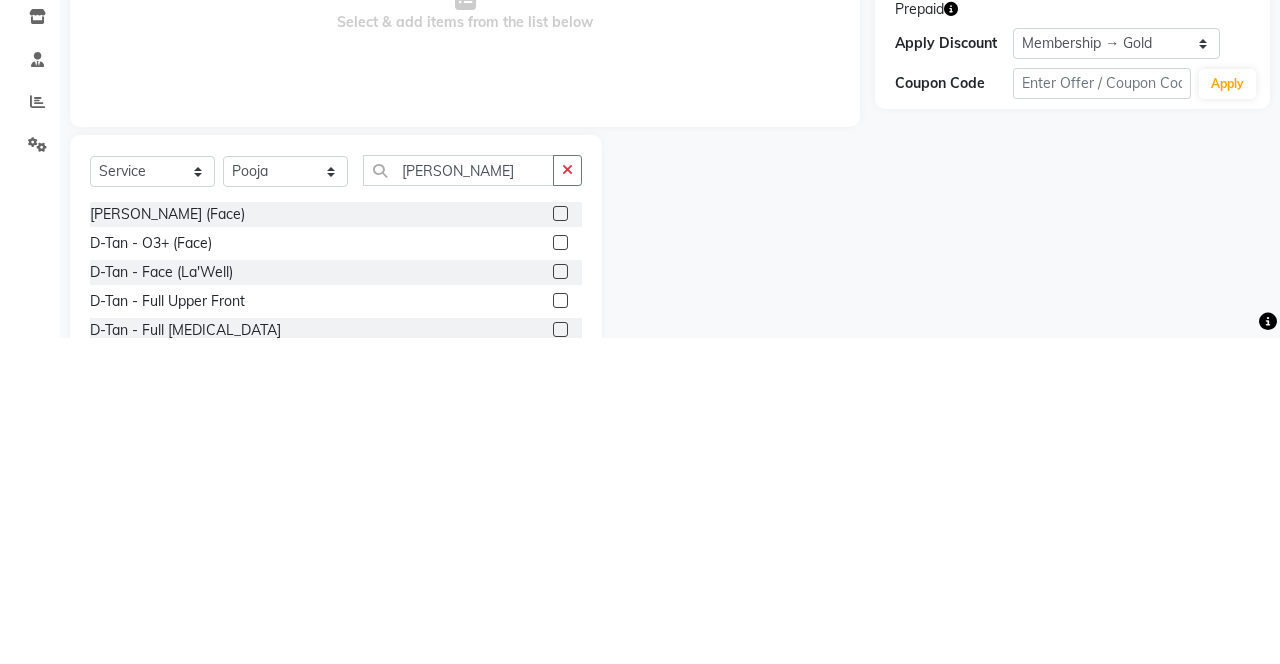 click 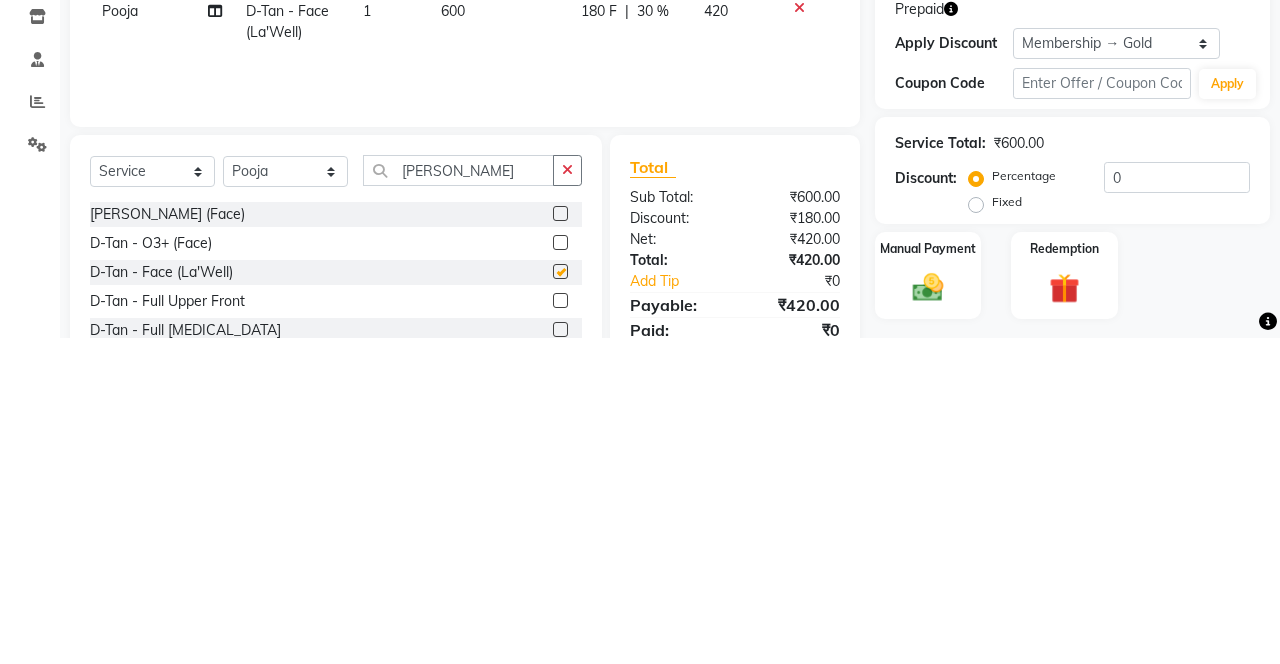 scroll, scrollTop: 15, scrollLeft: 0, axis: vertical 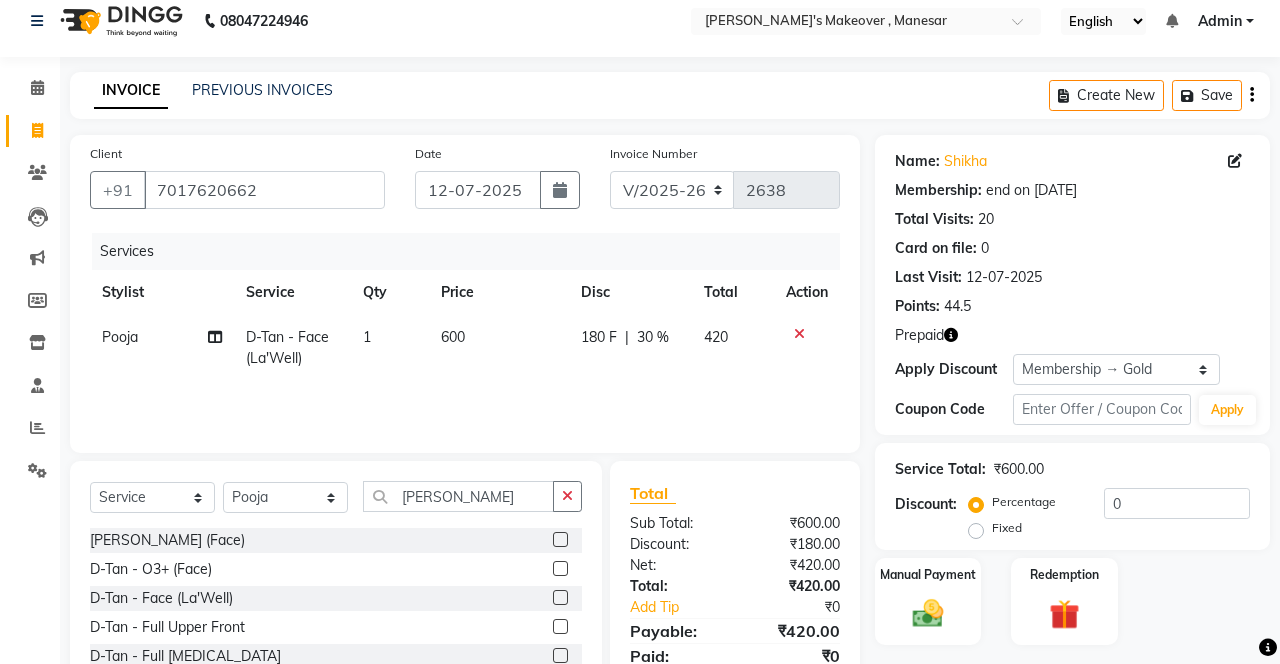 checkbox on "false" 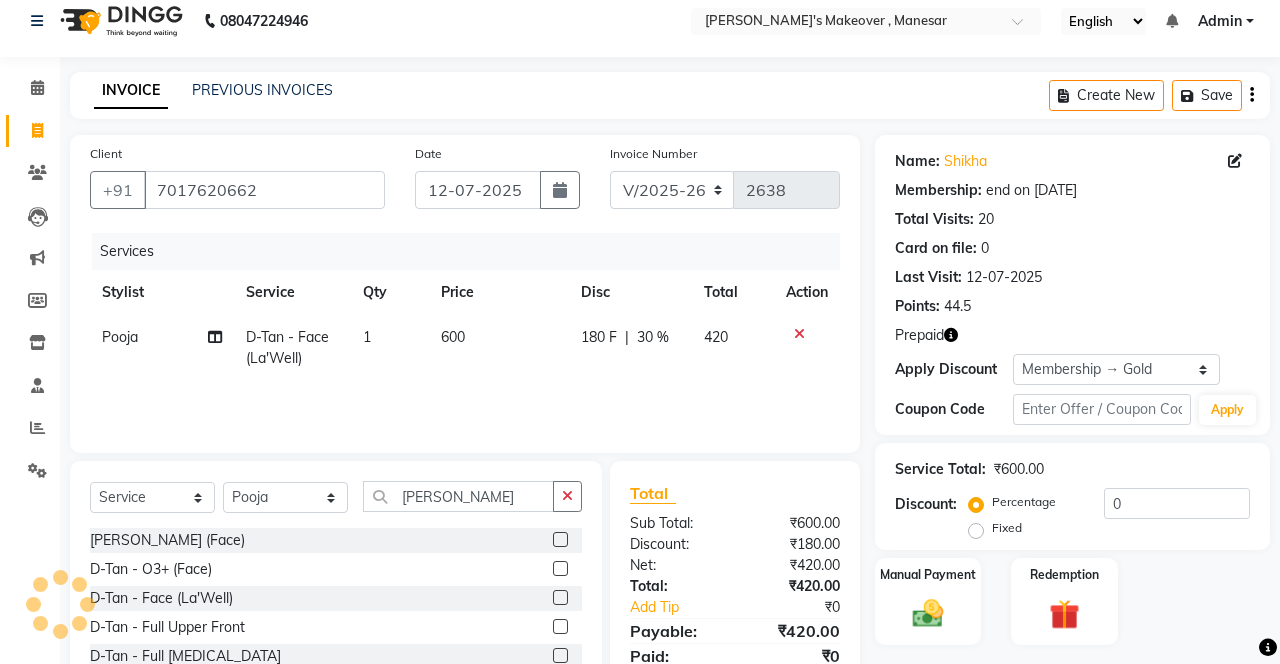 click 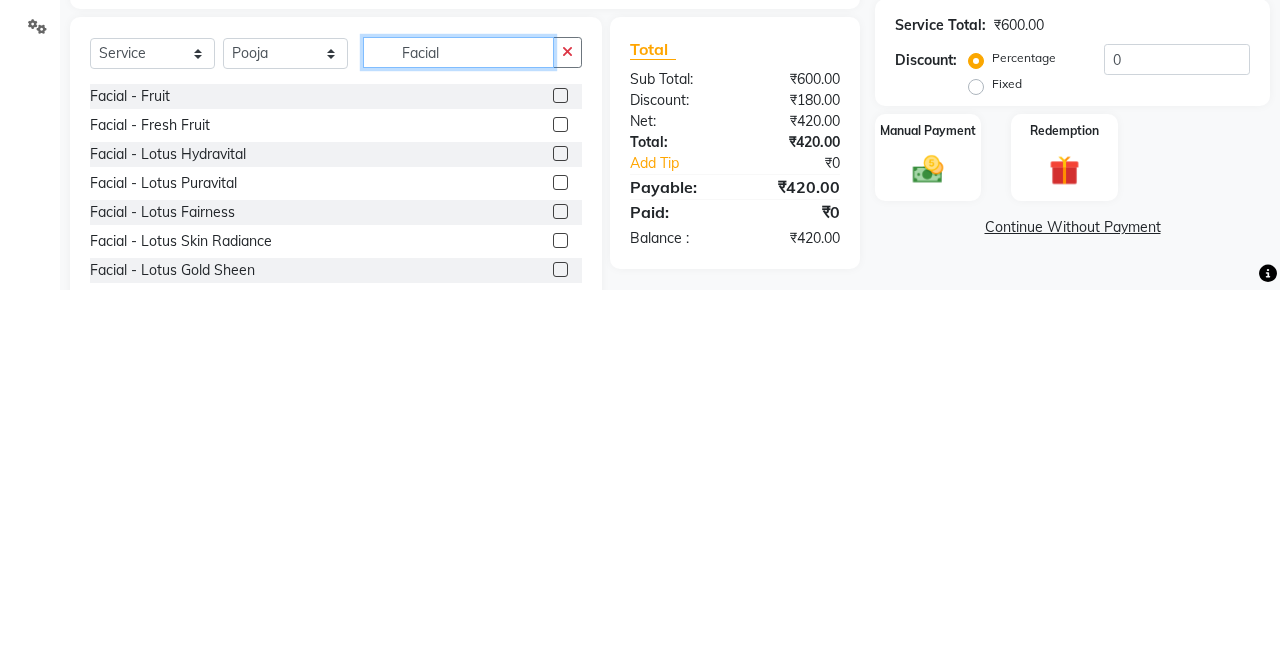 scroll, scrollTop: 136, scrollLeft: 0, axis: vertical 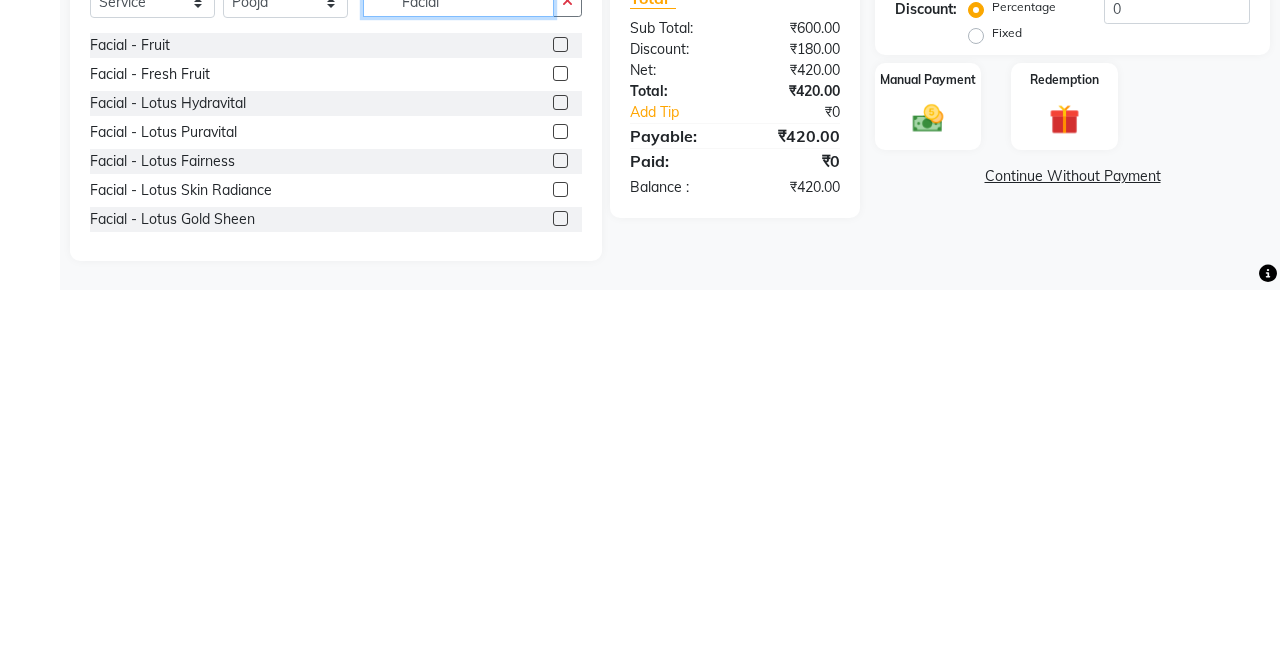 type on "Facial" 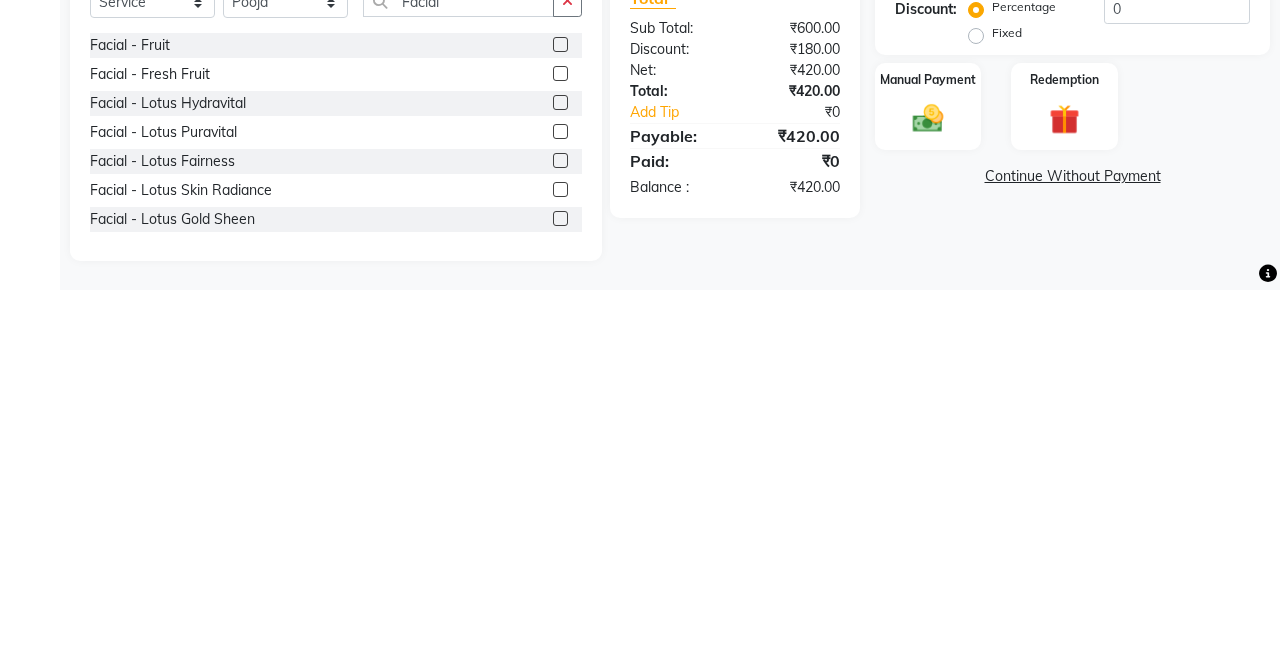 click on "Name: [PERSON_NAME]  Membership: end on [DATE] Total Visits:  20 Card on file:  0 Last Visit:   [DATE] Points:   44.5  Prepaid Apply Discount Select Membership → Gold Membership → Gold Membership → Gold Membership → Gold  Loyalty → Loyality level 1  Coupon Code Apply Service Total:  ₹600.00  Discount:  Percentage   Fixed  0 Manual Payment Redemption  Continue Without Payment" 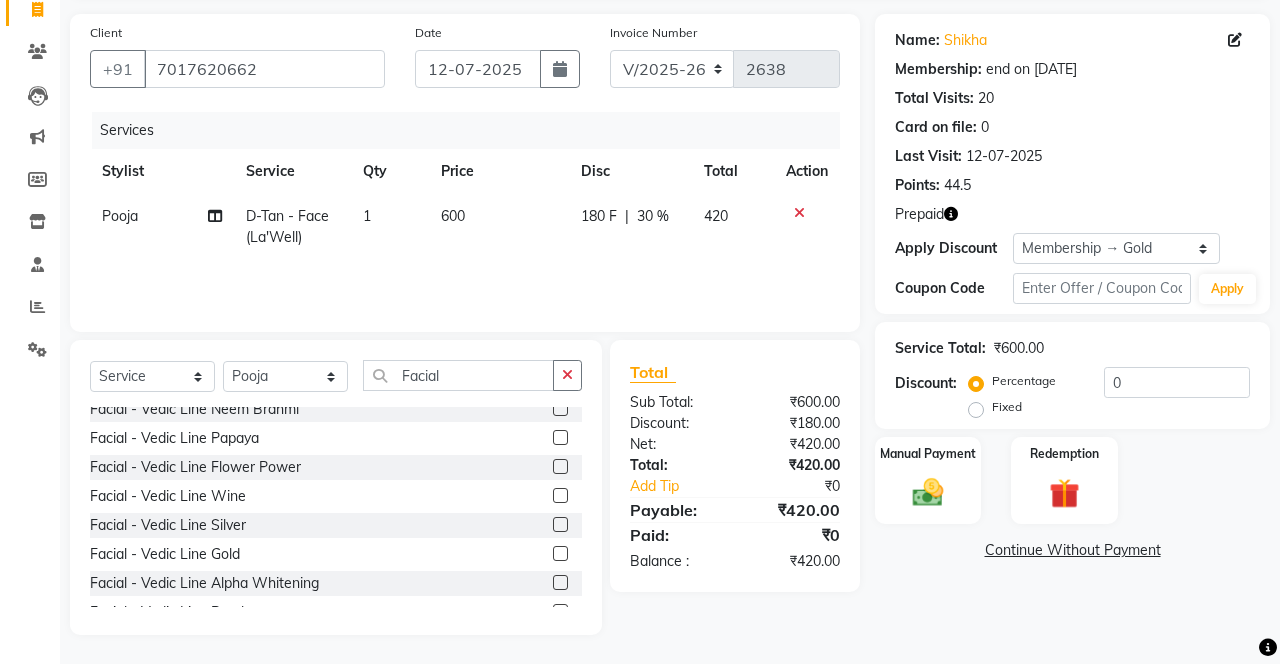 scroll, scrollTop: 303, scrollLeft: 0, axis: vertical 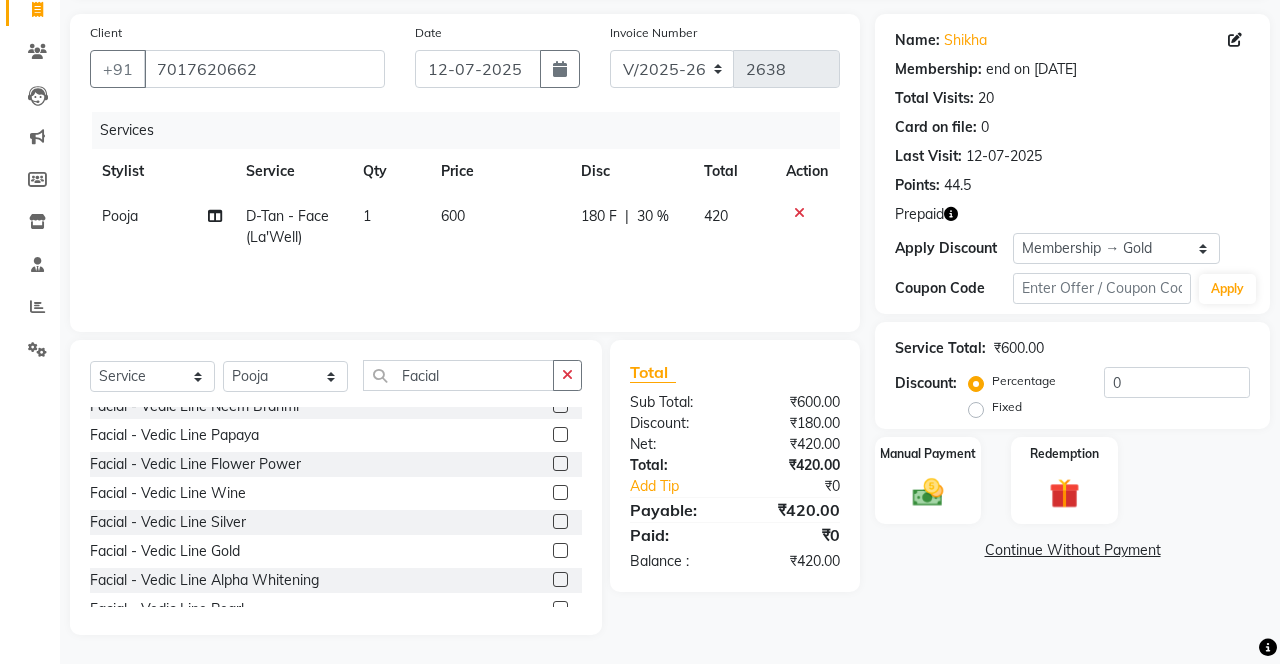 click 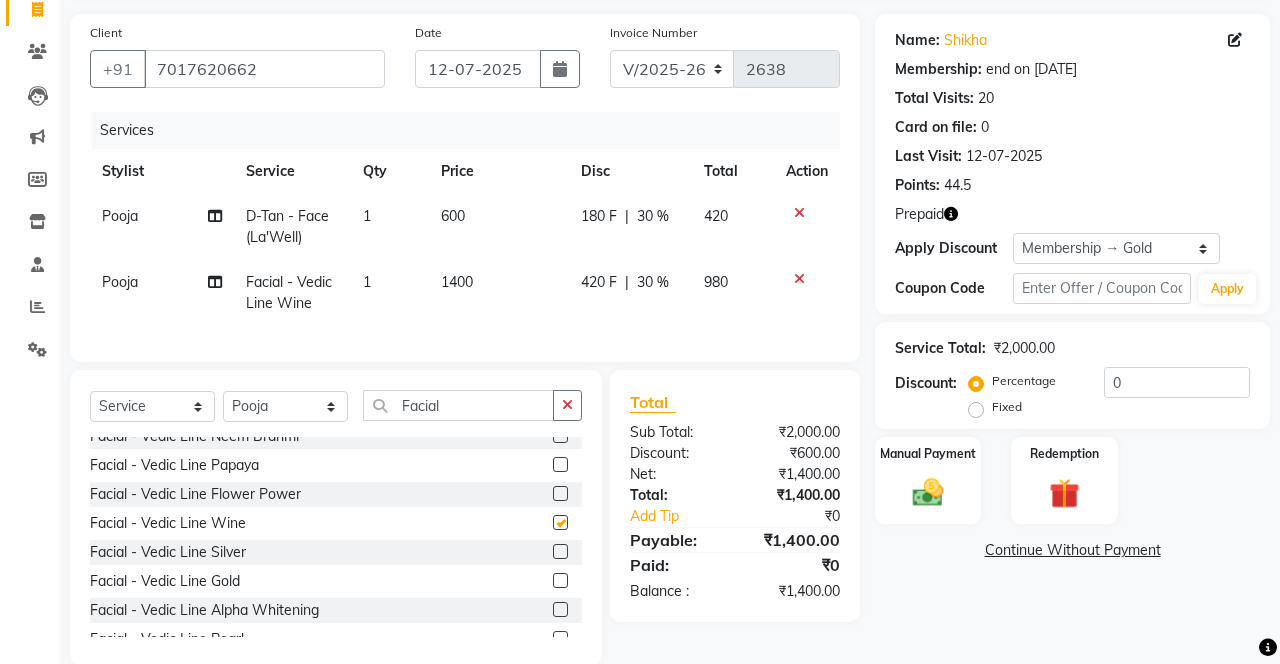 checkbox on "false" 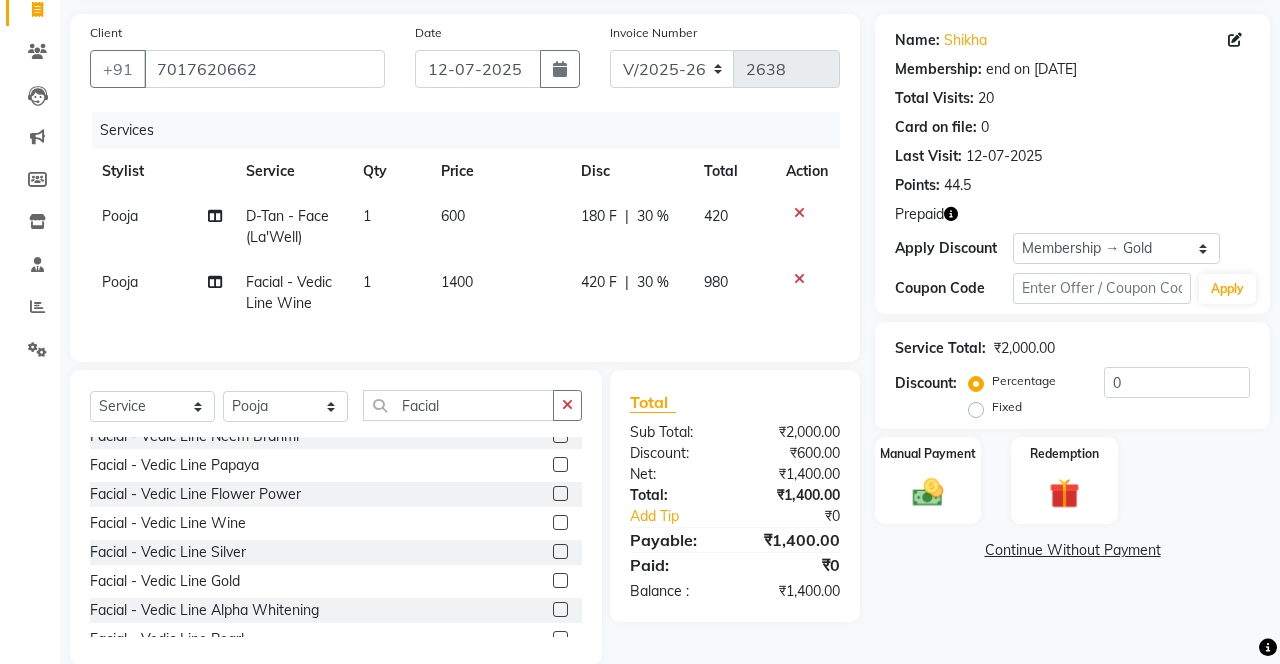 click on "1400" 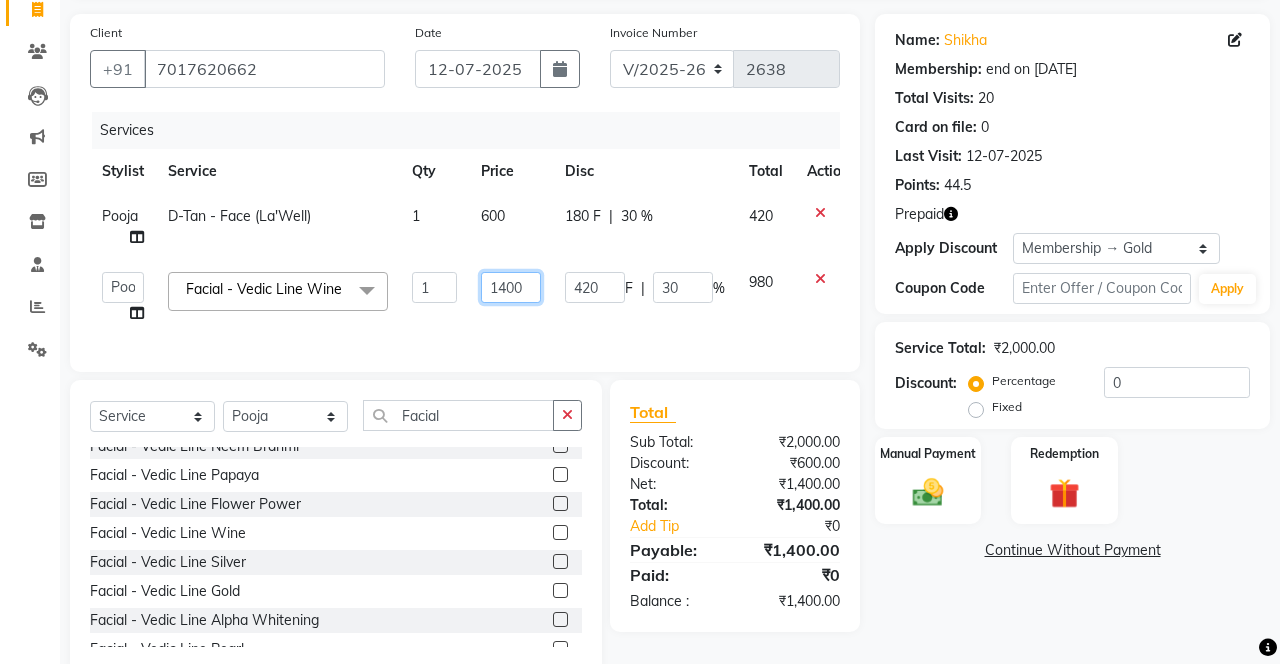 click on "1400" 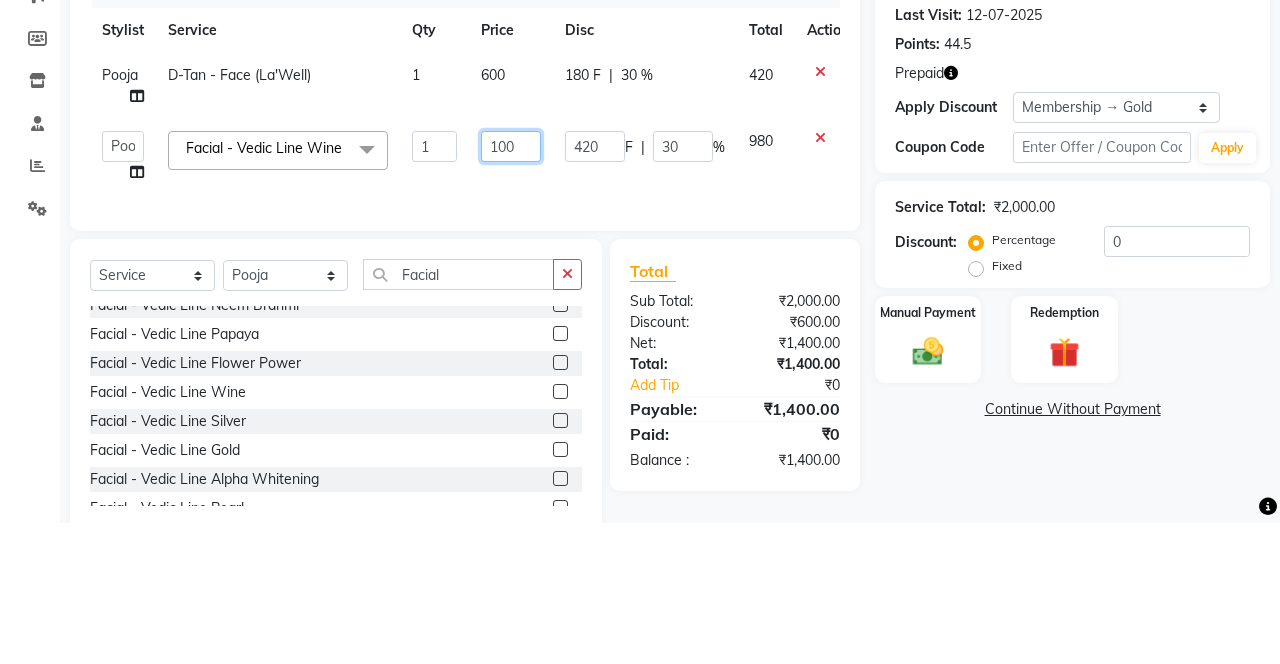 type on "1600" 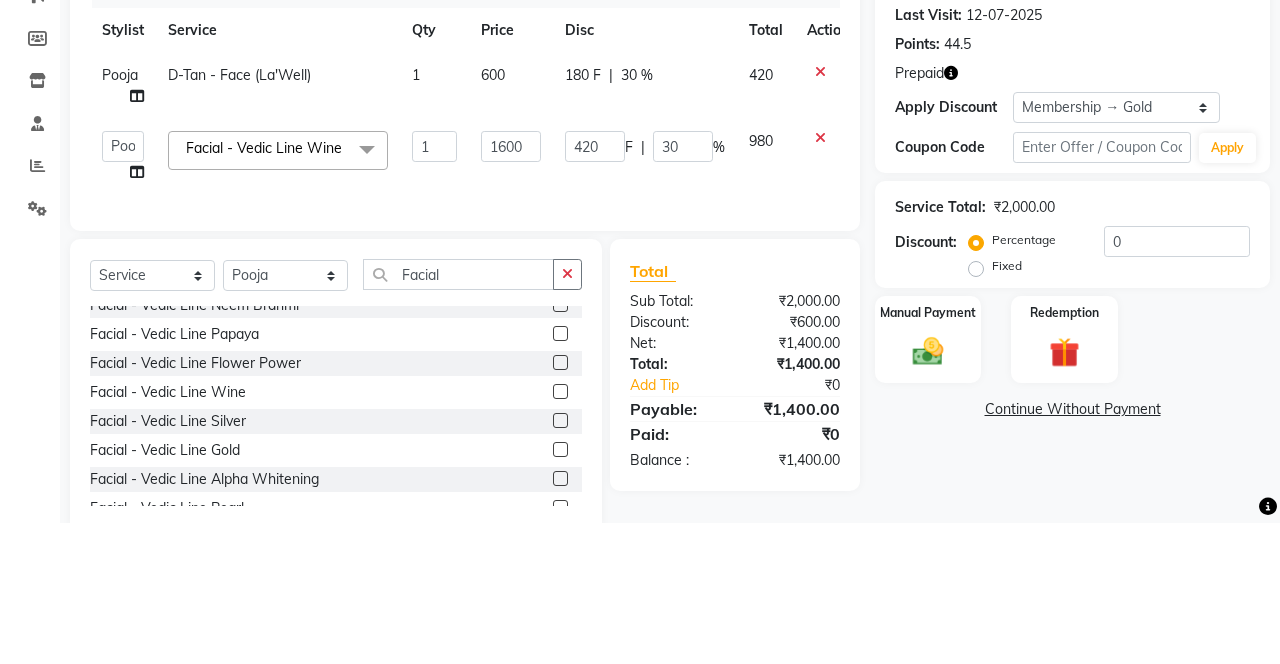 click on "Services Stylist Service Qty Price Disc Total Action Pooja D-Tan - Face (La'Well) 1 600 180 F | 30 % 420  Danish Shavej   [PERSON_NAME]   Krishna   [PERSON_NAME]   [PERSON_NAME] Mdm   [PERSON_NAME]   [PERSON_NAME][MEDICAL_DATA]   [PERSON_NAME]   [PERSON_NAME] ([DATE])  Facial - Vedic Line Wine  x Hair Style - Blow Dry ([DEMOGRAPHIC_DATA]) Hair Style - Ironing ([DEMOGRAPHIC_DATA]) Hair Style - Curling Tongs ([DEMOGRAPHIC_DATA]) Hair Style - Hair Cut ([DEMOGRAPHIC_DATA]) Hair Style - Hair Styling ([DEMOGRAPHIC_DATA]) Hair Style - Split End Removal ([DEMOGRAPHIC_DATA]) Body Polishing - Hand Polishing Clean-Up - Face Massage(GEL) Clean-Up - Face Massage(CREAM) Shave - Moustache Band Shave - Moustache Colour Hair Style - Hair Set Gel (Men) Hair Style -Hair Set Sprey (Men) Hair Style -Hair Set Sprey (Men) Thread - Eyebrows ([DEMOGRAPHIC_DATA]) Thread - Upper Lips ([DEMOGRAPHIC_DATA]) Thread - Forehead ([DEMOGRAPHIC_DATA]) Thread - Full Face ([DEMOGRAPHIC_DATA]) Thread - Eyebrows ([DEMOGRAPHIC_DATA]) Thread - Chik ([DEMOGRAPHIC_DATA]) Thread - Chin ([DEMOGRAPHIC_DATA]) Thread - Side Locks ([DEMOGRAPHIC_DATA]) Honey Wax - Arms ([DEMOGRAPHIC_DATA]) Honey Wax - Underarms ([DEMOGRAPHIC_DATA]) Honey Wax - Full Legs ([DEMOGRAPHIC_DATA]) 1 1600" 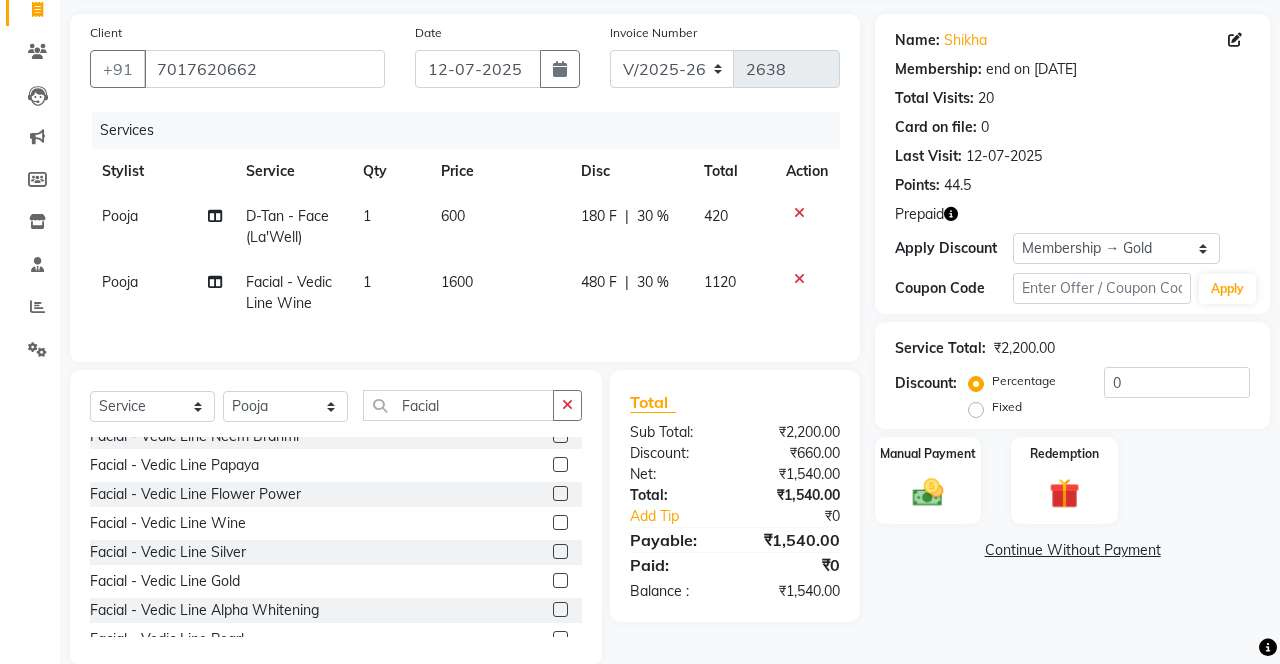 click 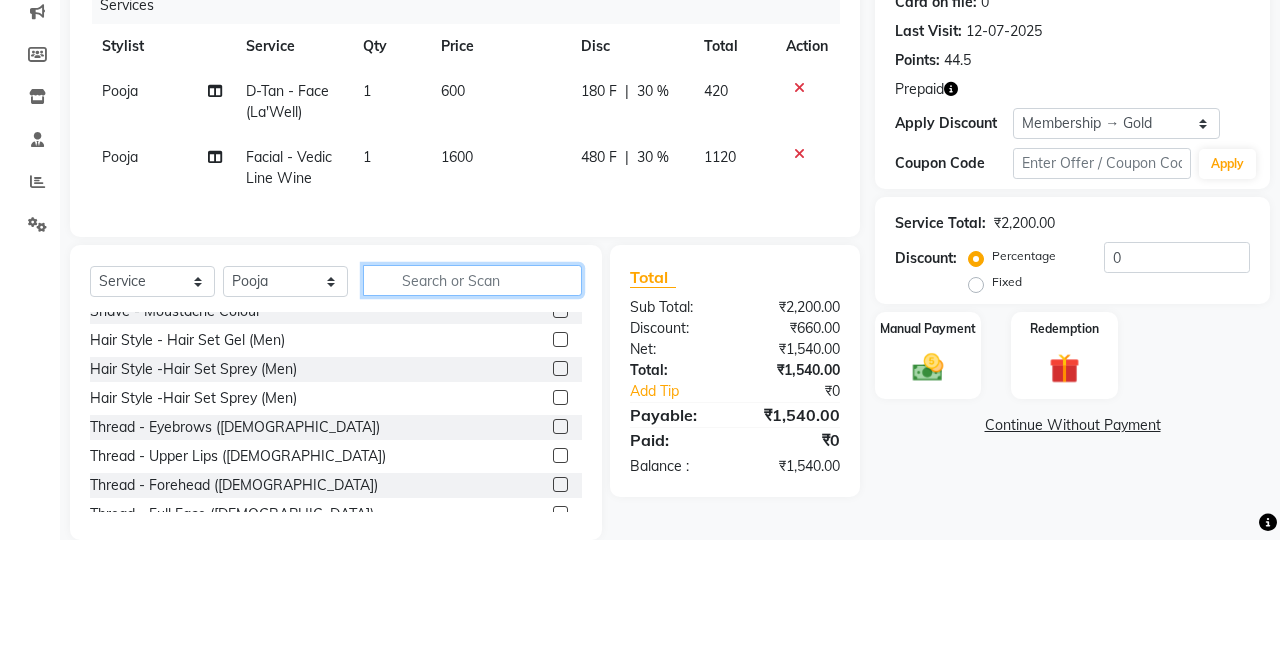 scroll, scrollTop: 136, scrollLeft: 0, axis: vertical 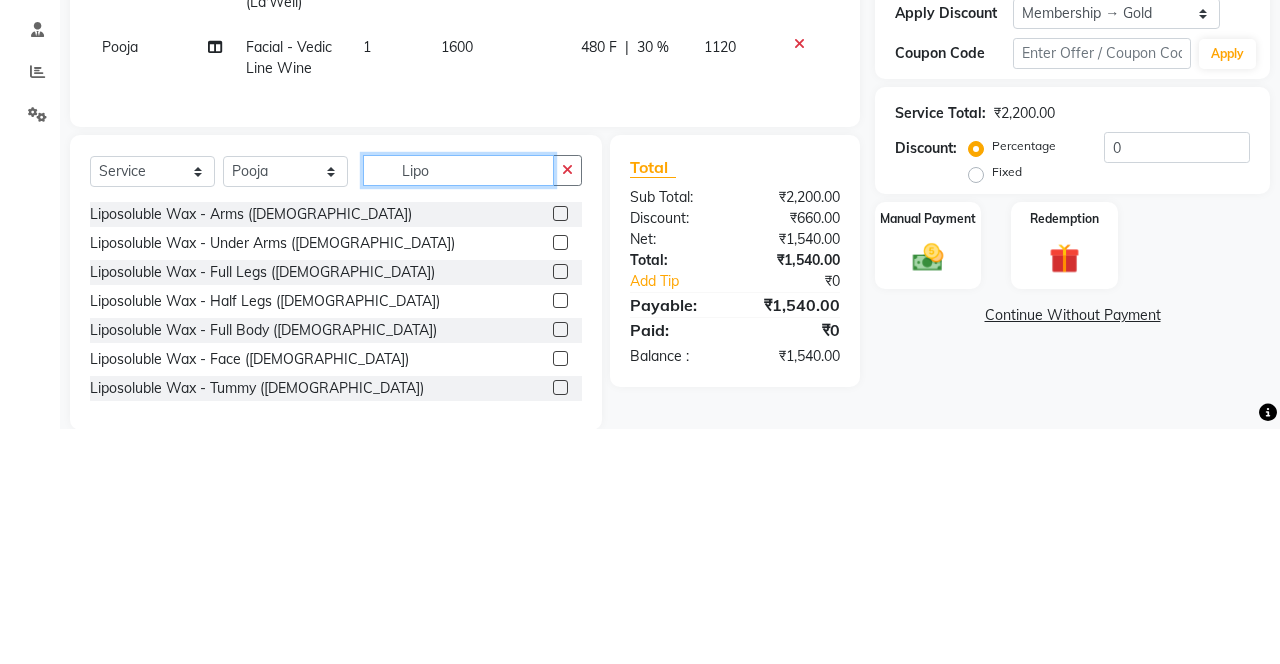 type on "Lipo" 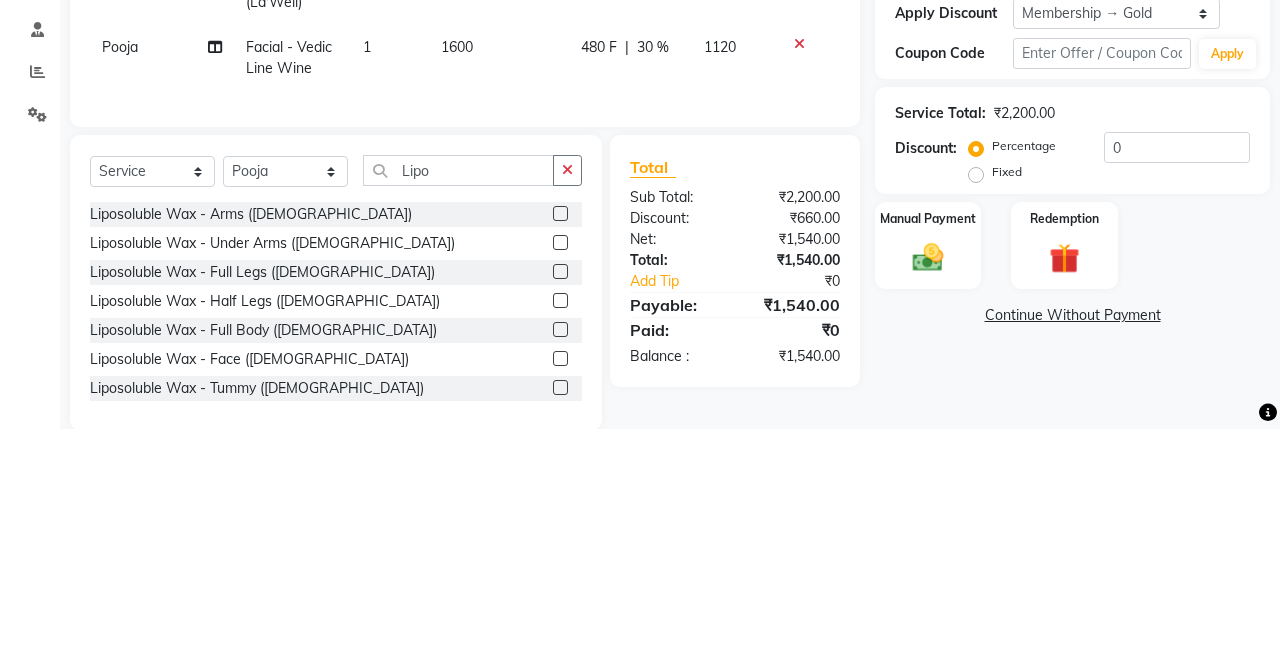 click 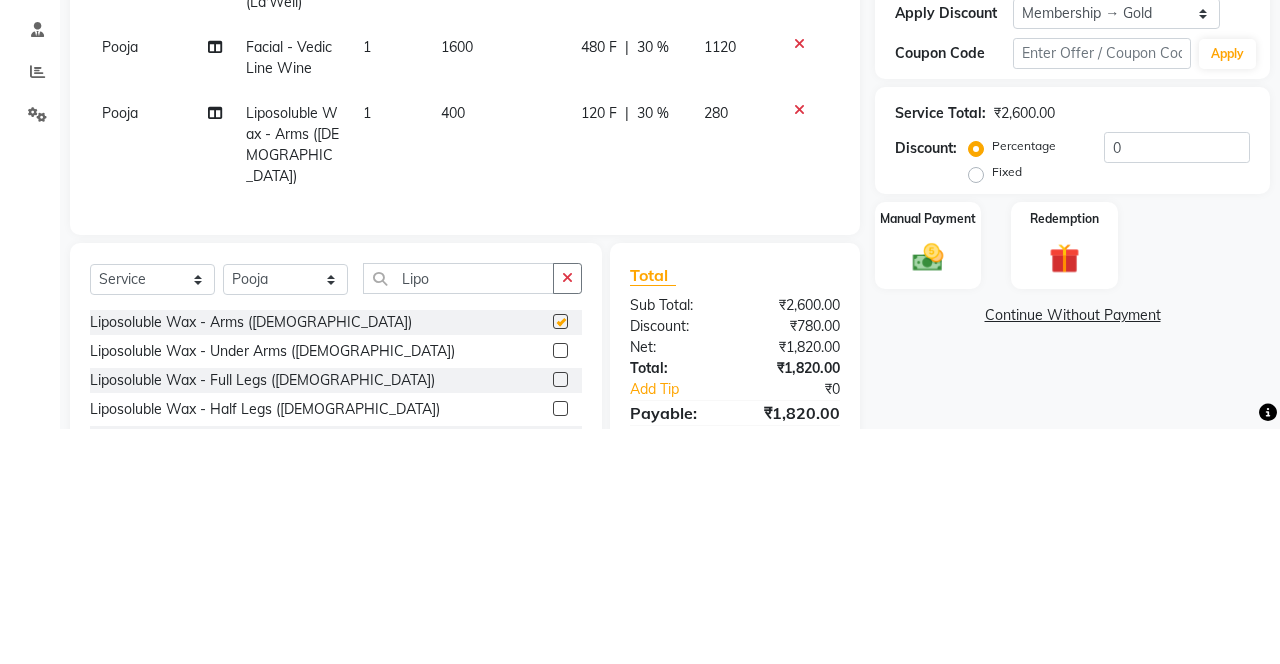 scroll, scrollTop: 136, scrollLeft: 0, axis: vertical 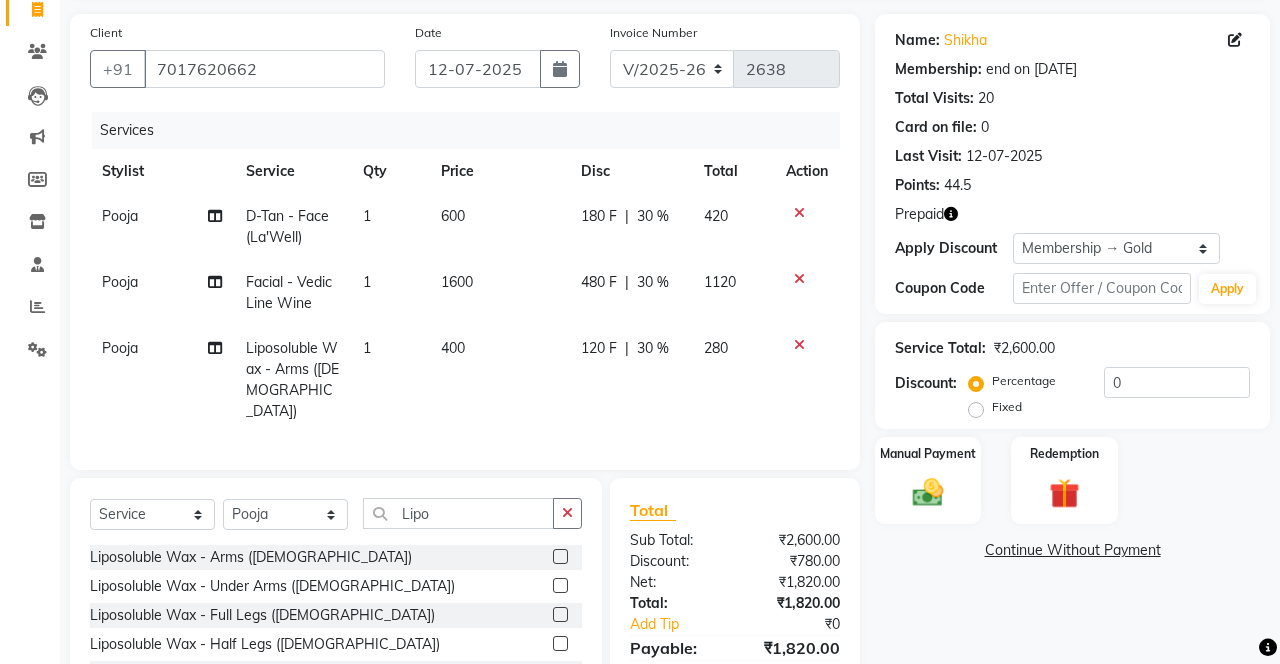 checkbox on "false" 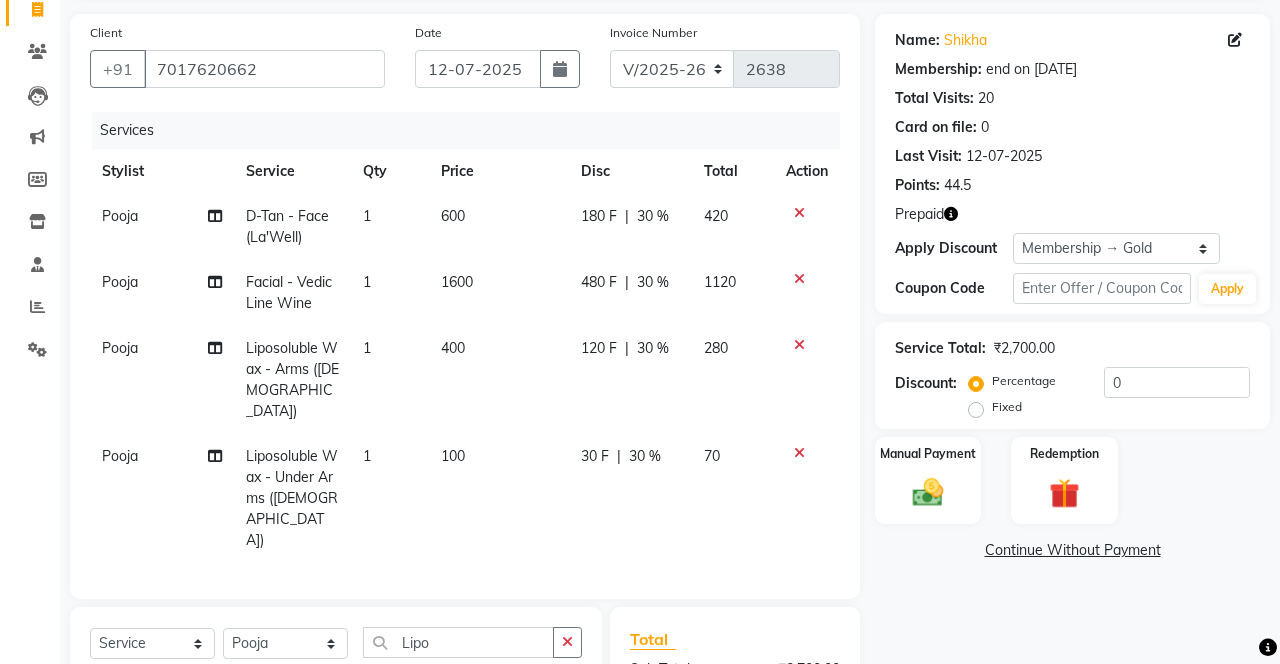checkbox on "false" 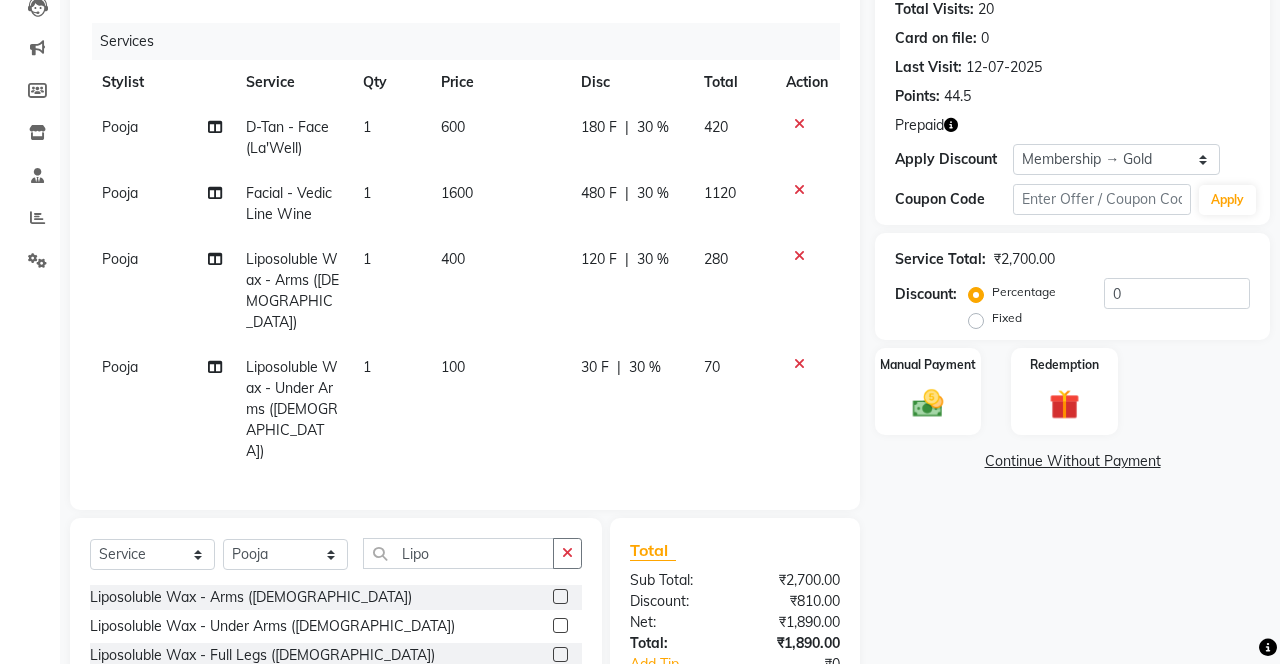 scroll, scrollTop: 238, scrollLeft: 0, axis: vertical 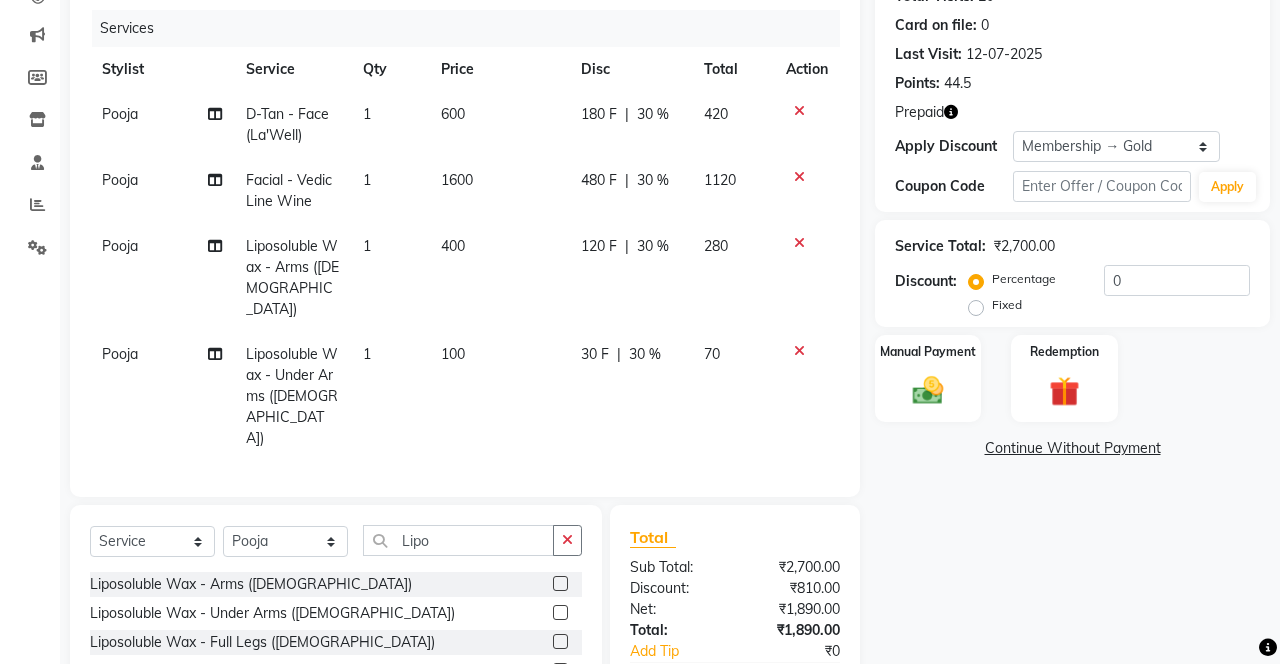 click 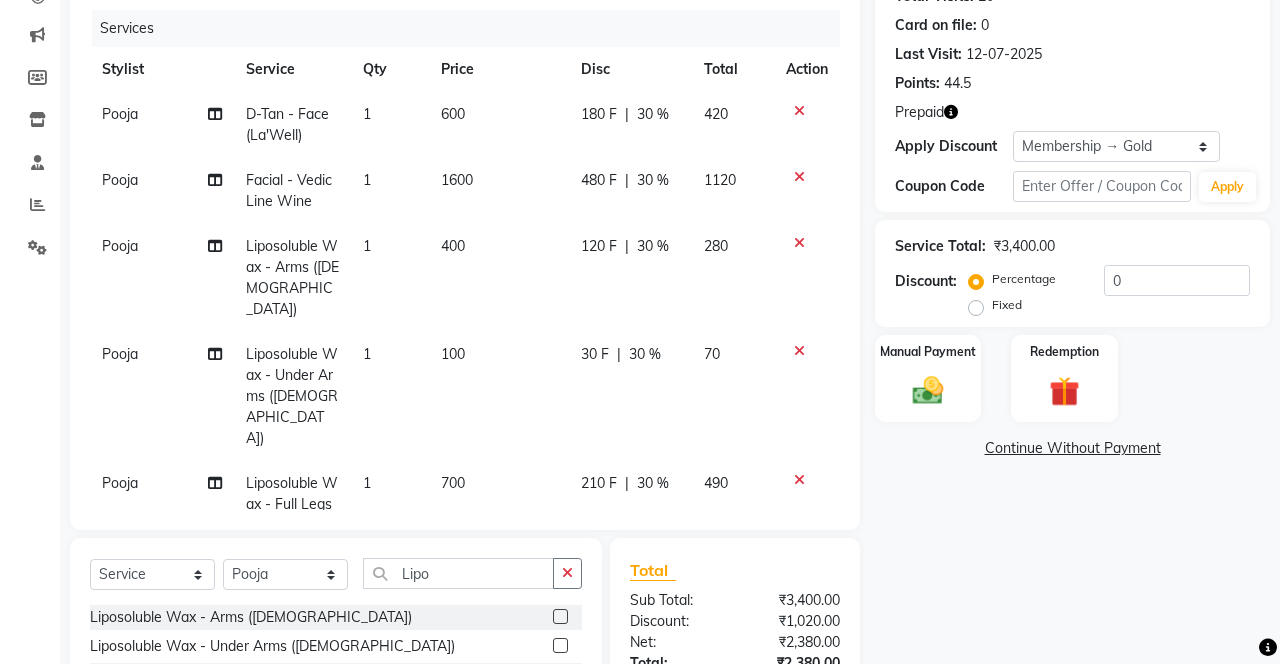 checkbox on "false" 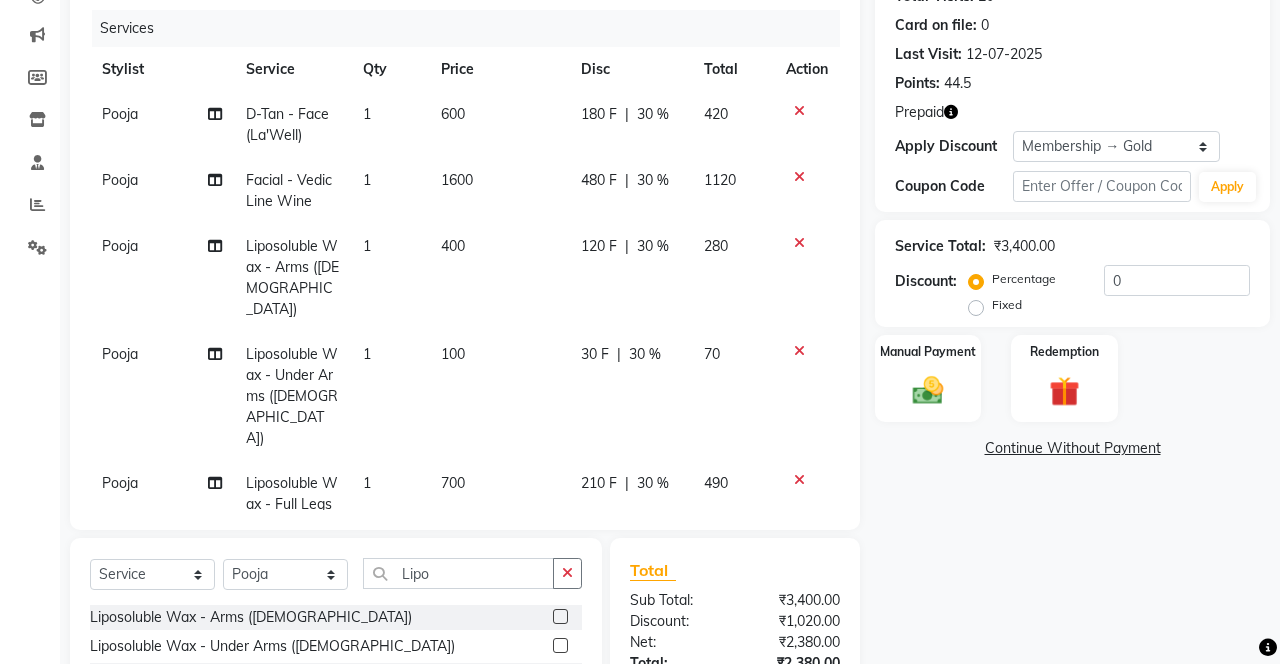 click 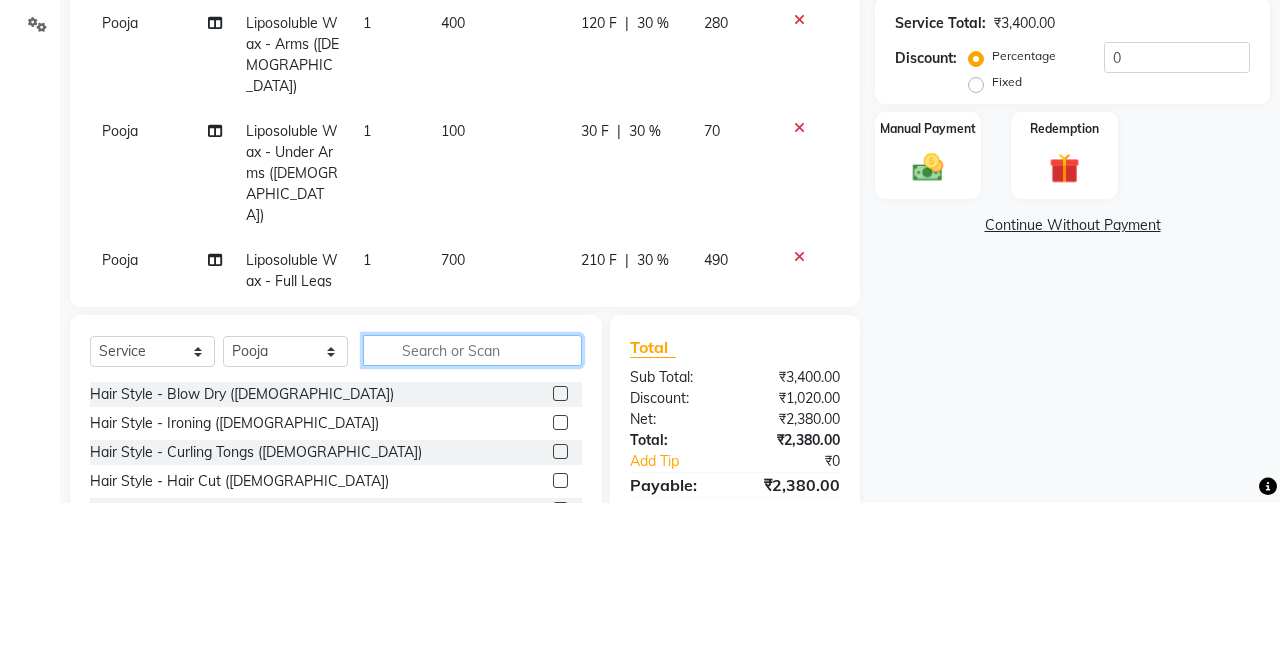 scroll, scrollTop: 300, scrollLeft: 0, axis: vertical 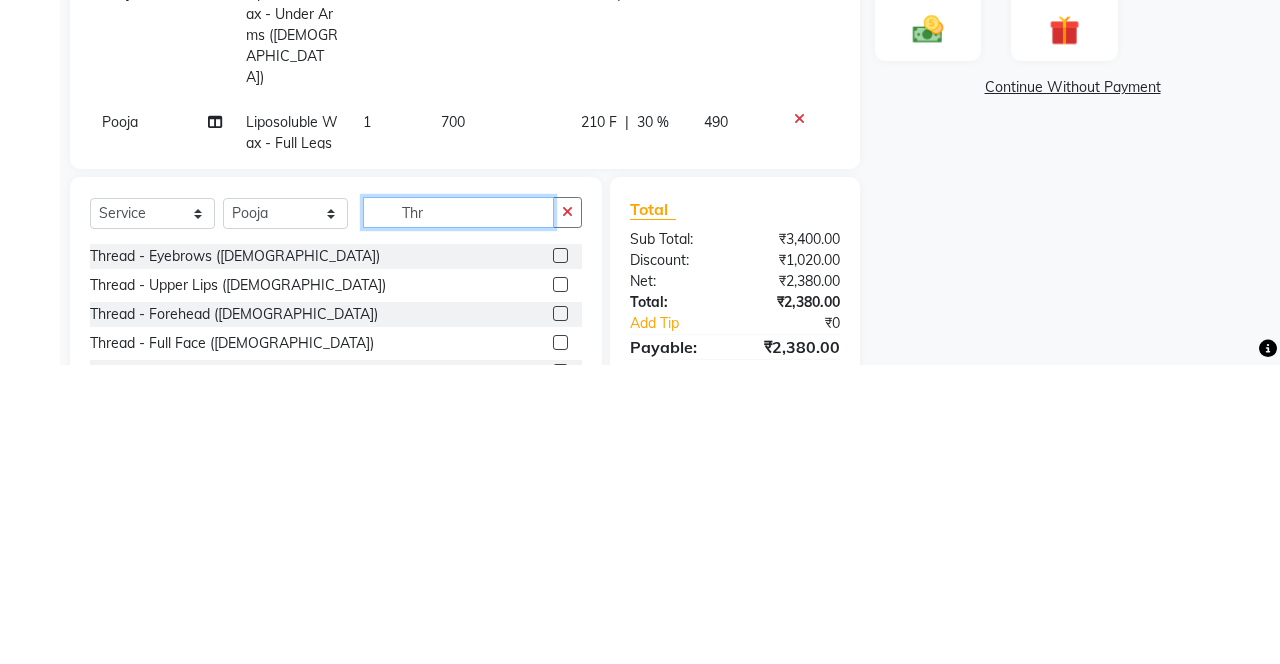 type on "Thr" 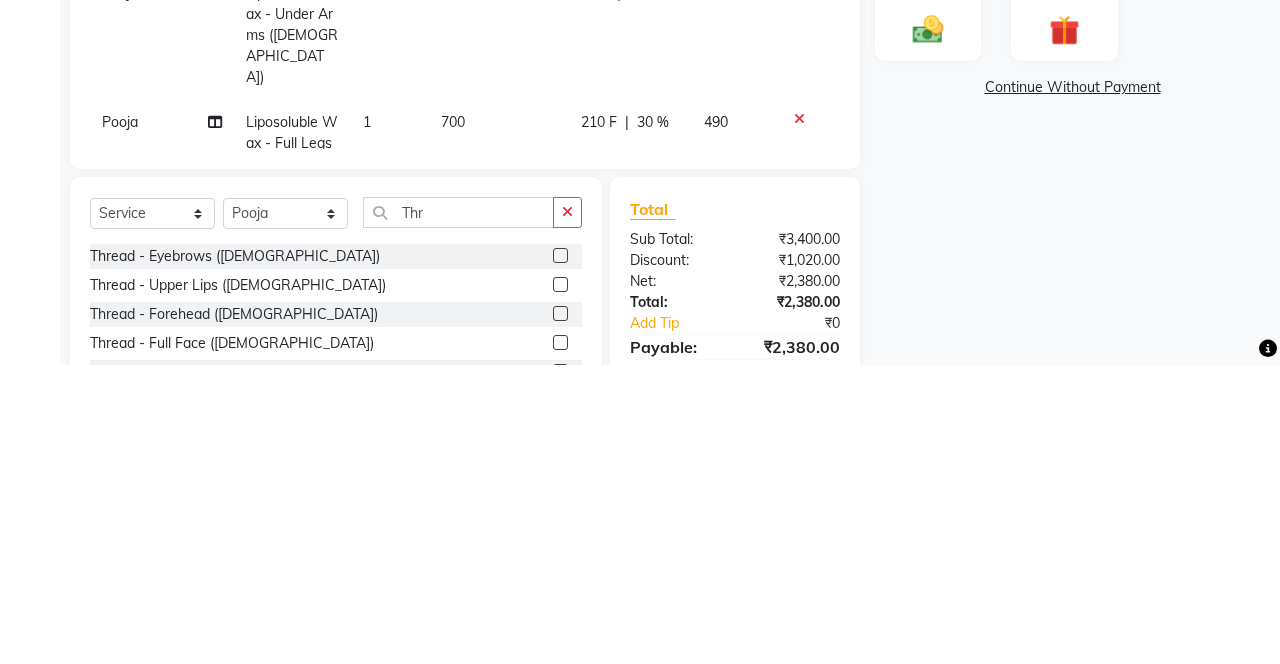 click 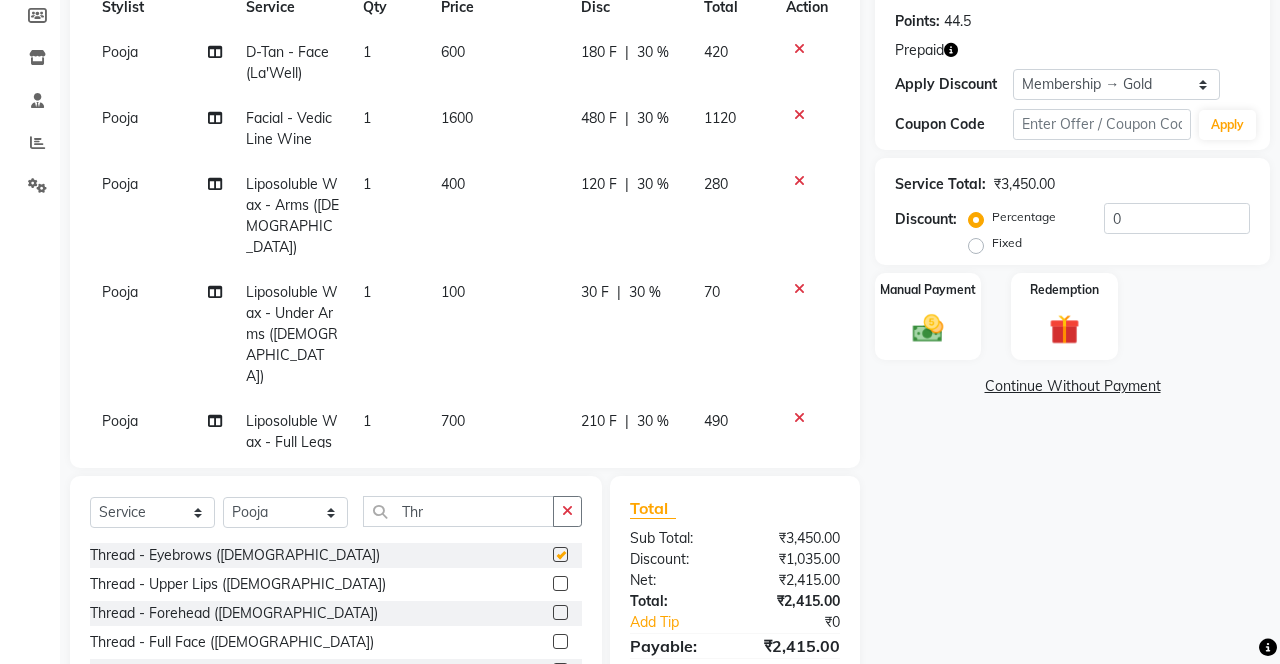 checkbox on "false" 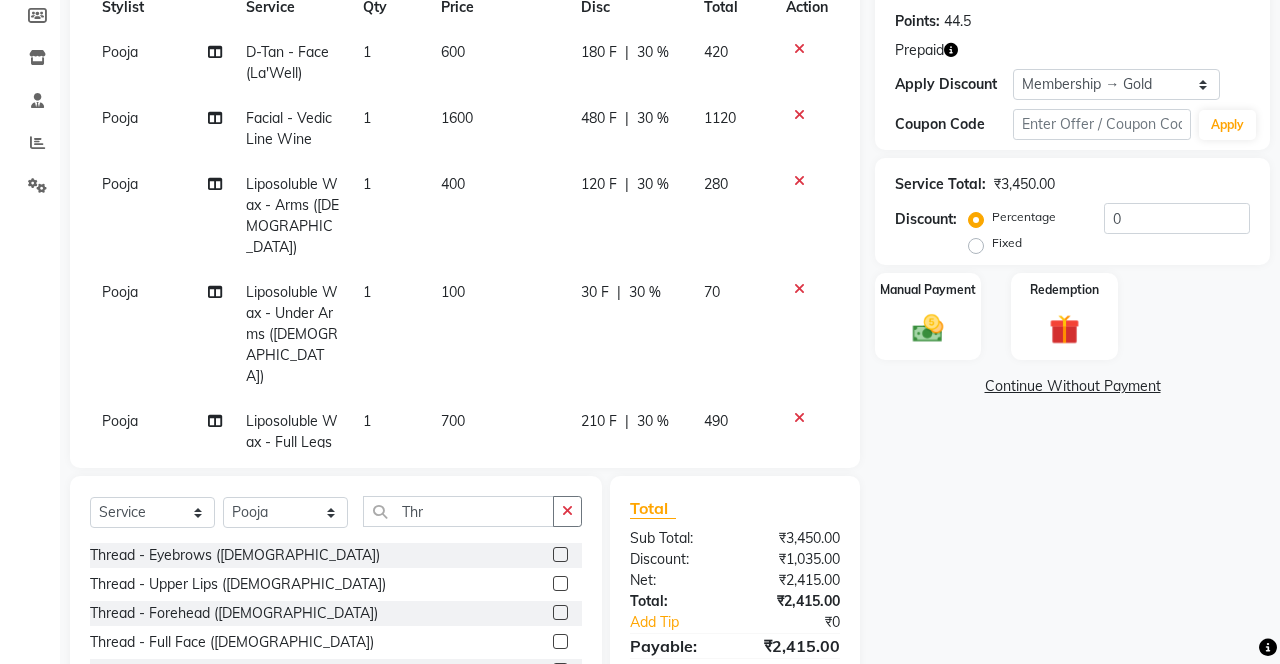 click 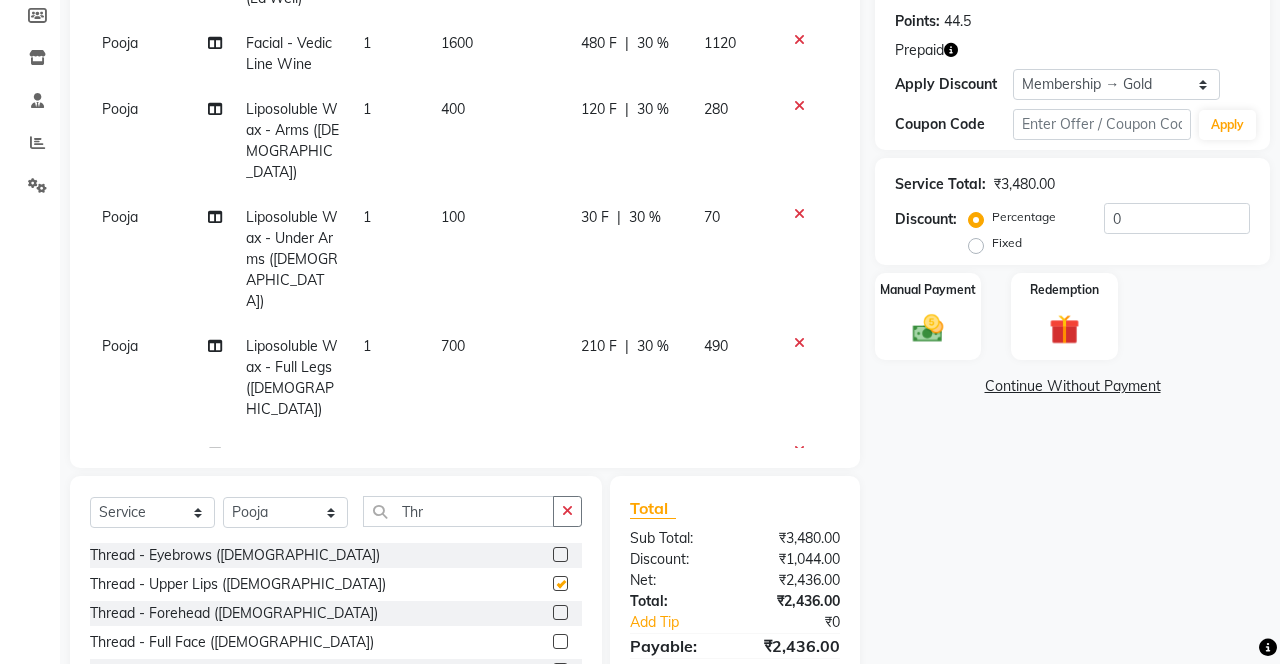 scroll, scrollTop: 144, scrollLeft: 0, axis: vertical 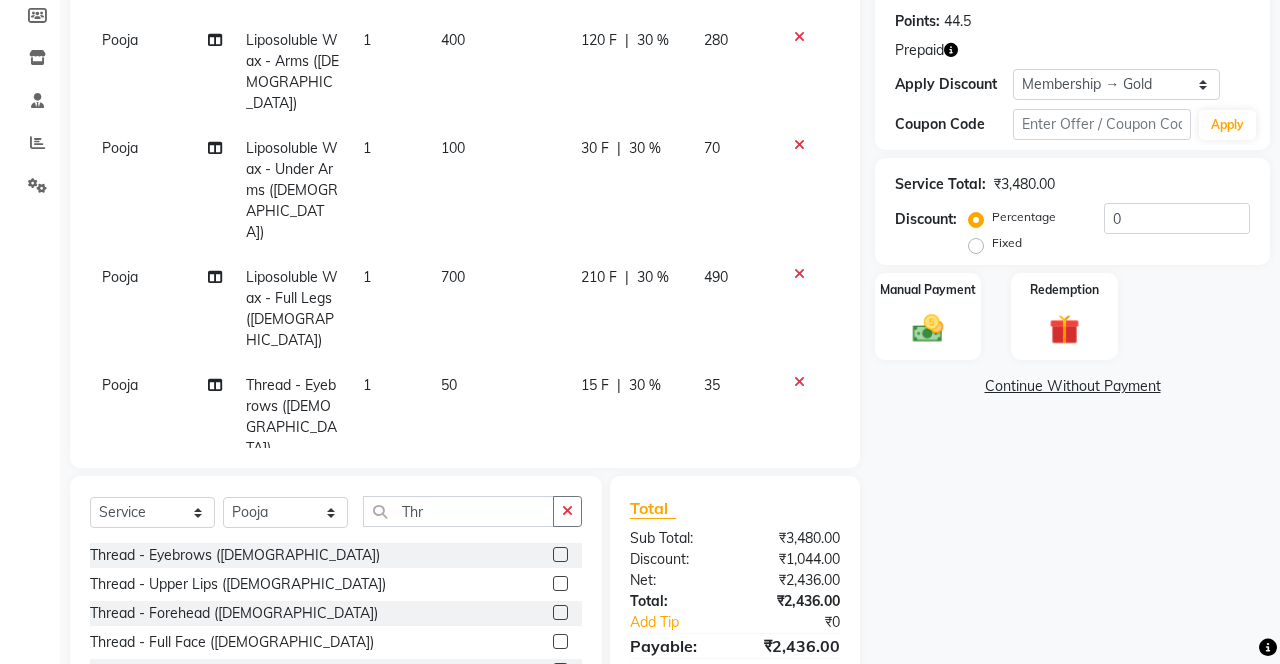 checkbox on "false" 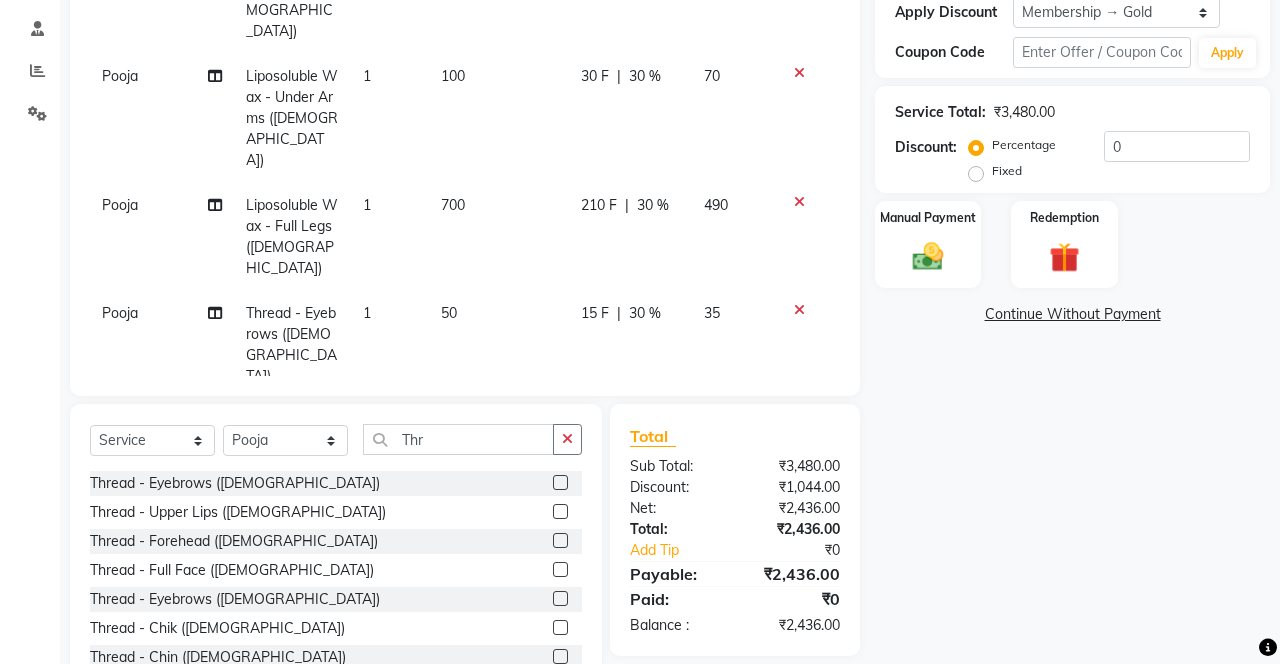 click 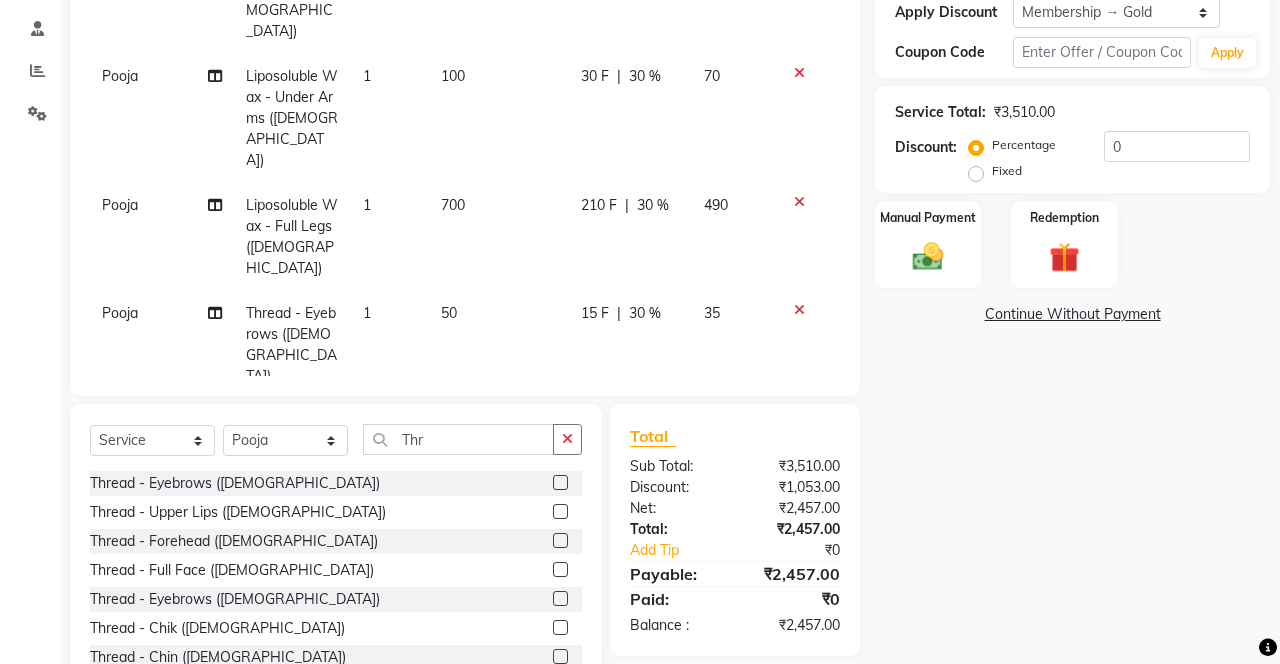 click 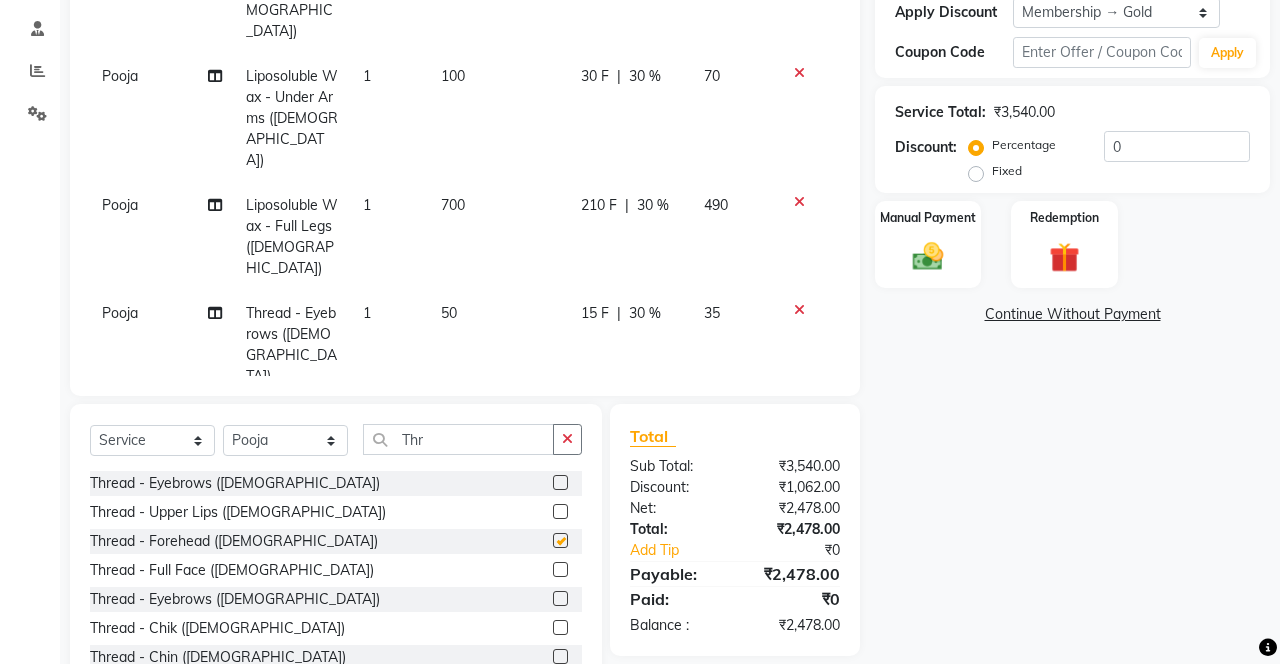 checkbox on "false" 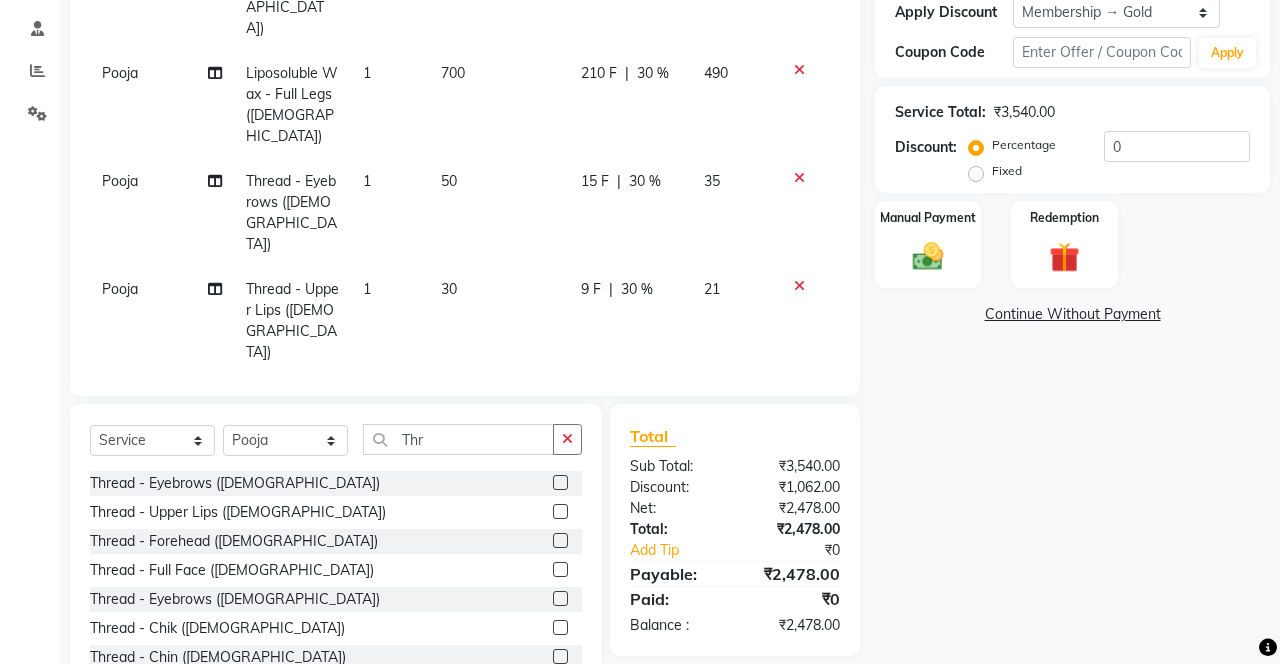 click 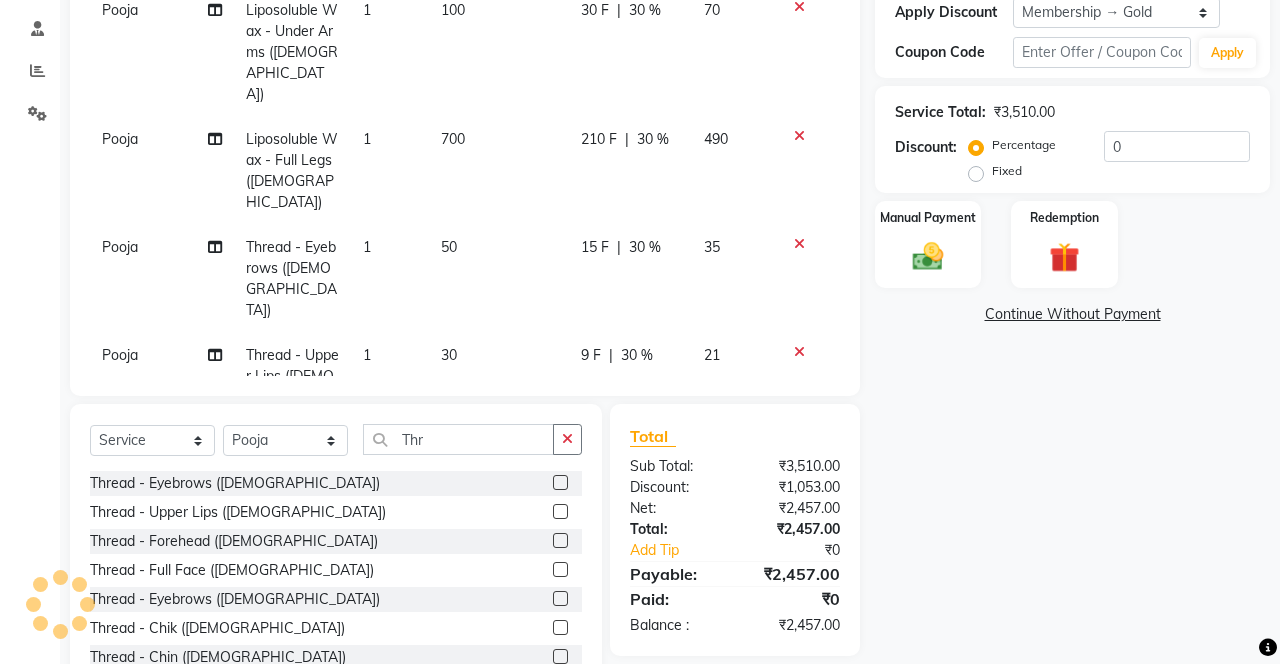 click 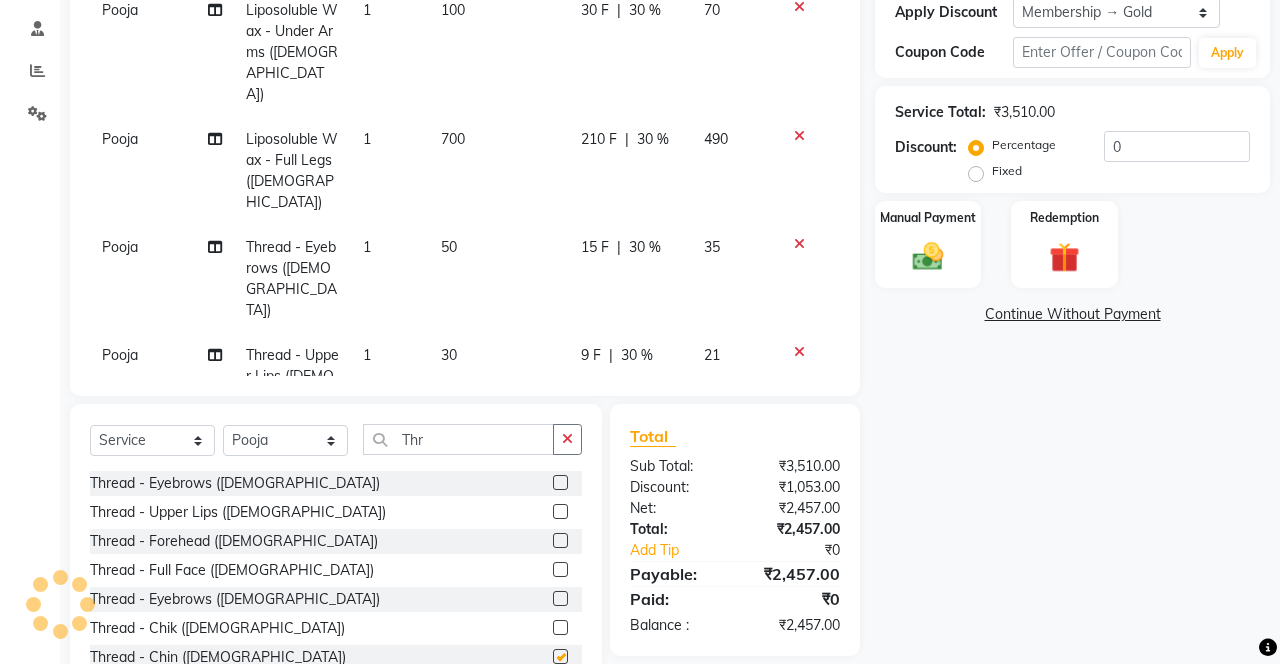 scroll, scrollTop: 276, scrollLeft: 0, axis: vertical 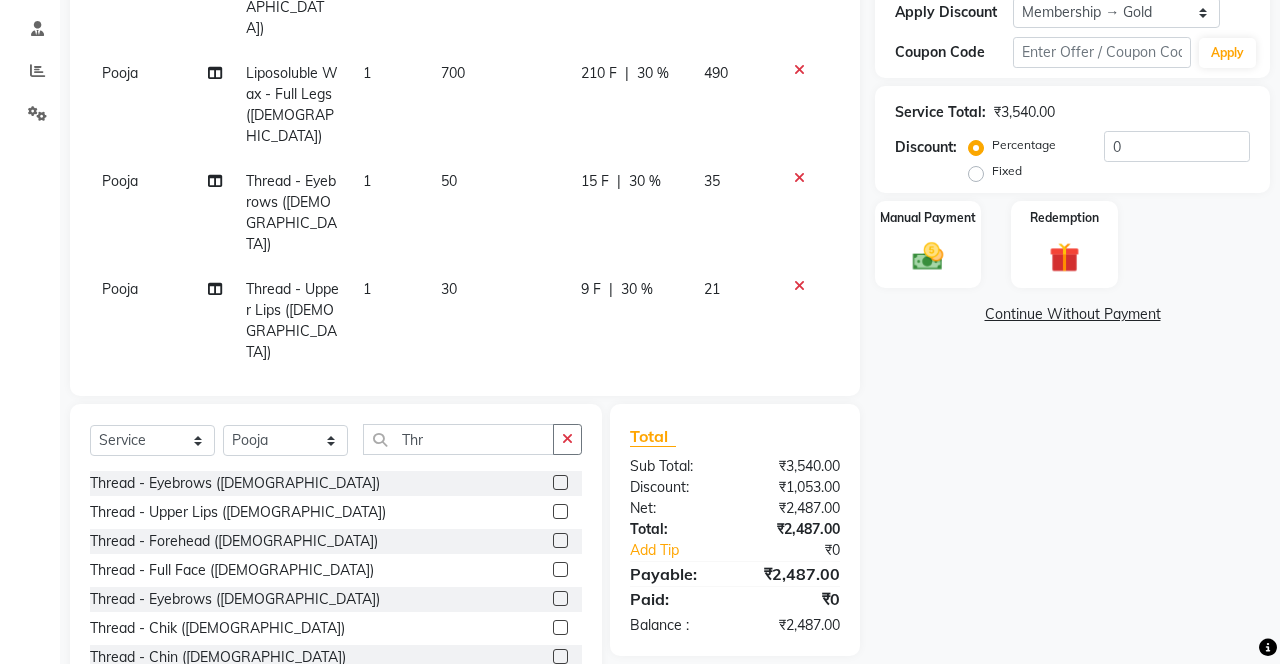 checkbox on "false" 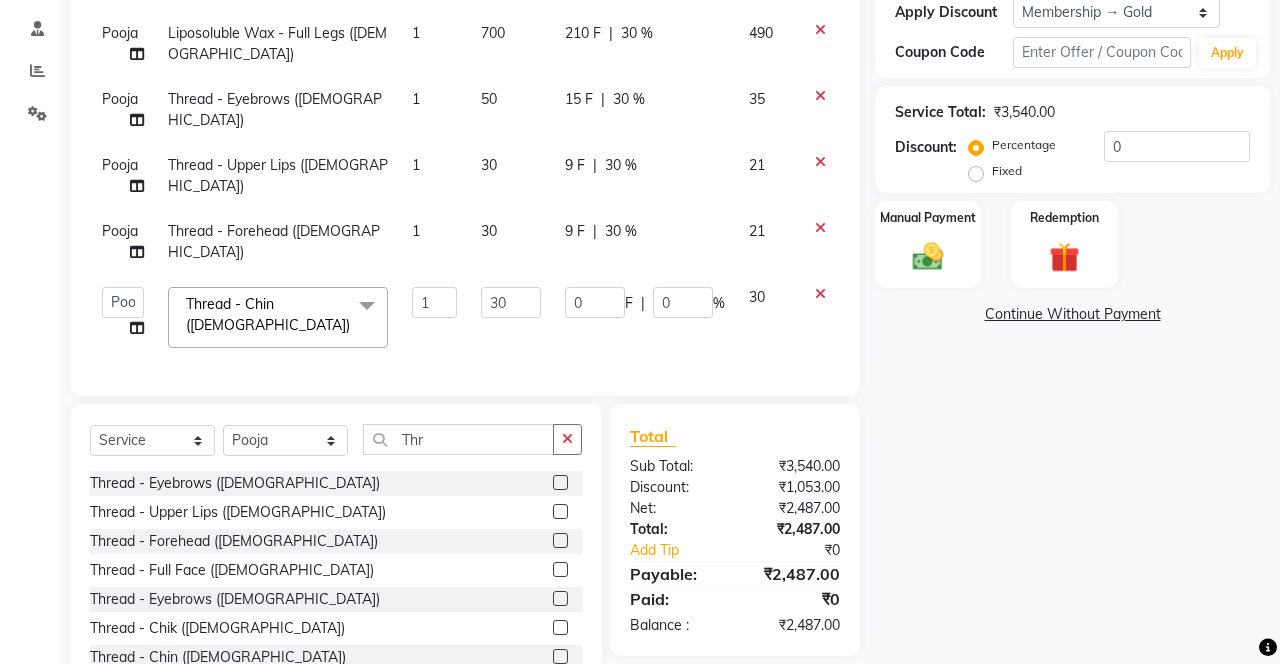 scroll, scrollTop: 202, scrollLeft: 0, axis: vertical 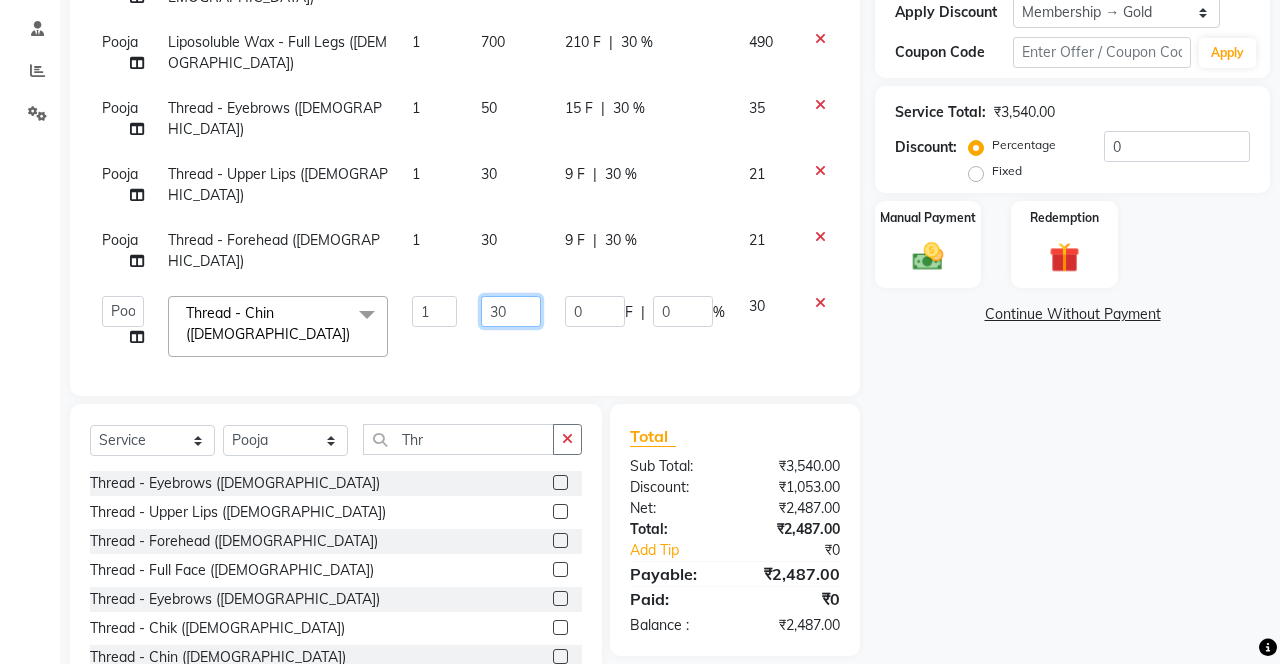 click on "30" 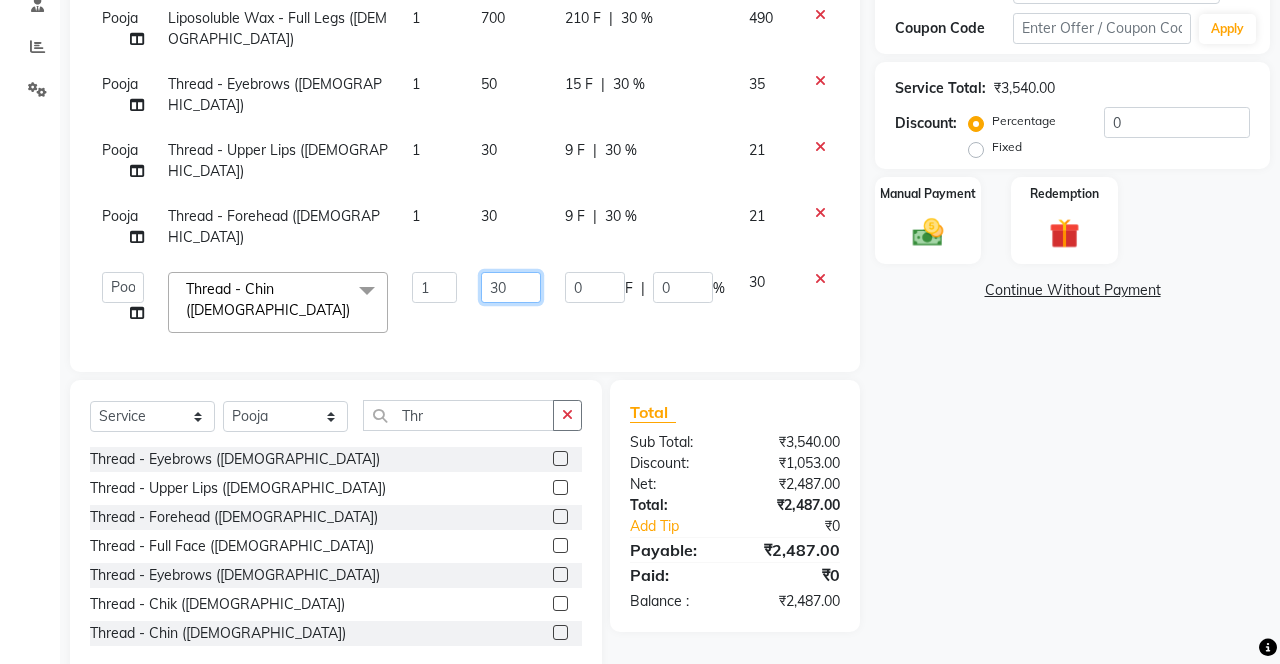 scroll, scrollTop: 423, scrollLeft: 0, axis: vertical 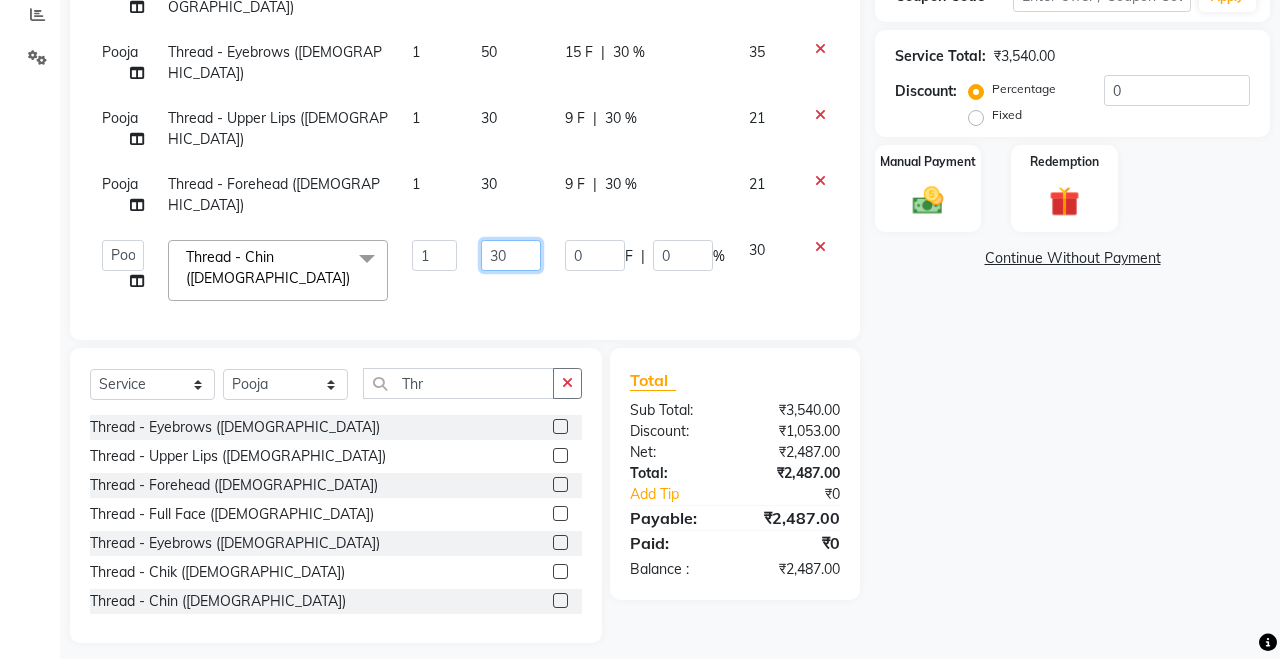 type on "3" 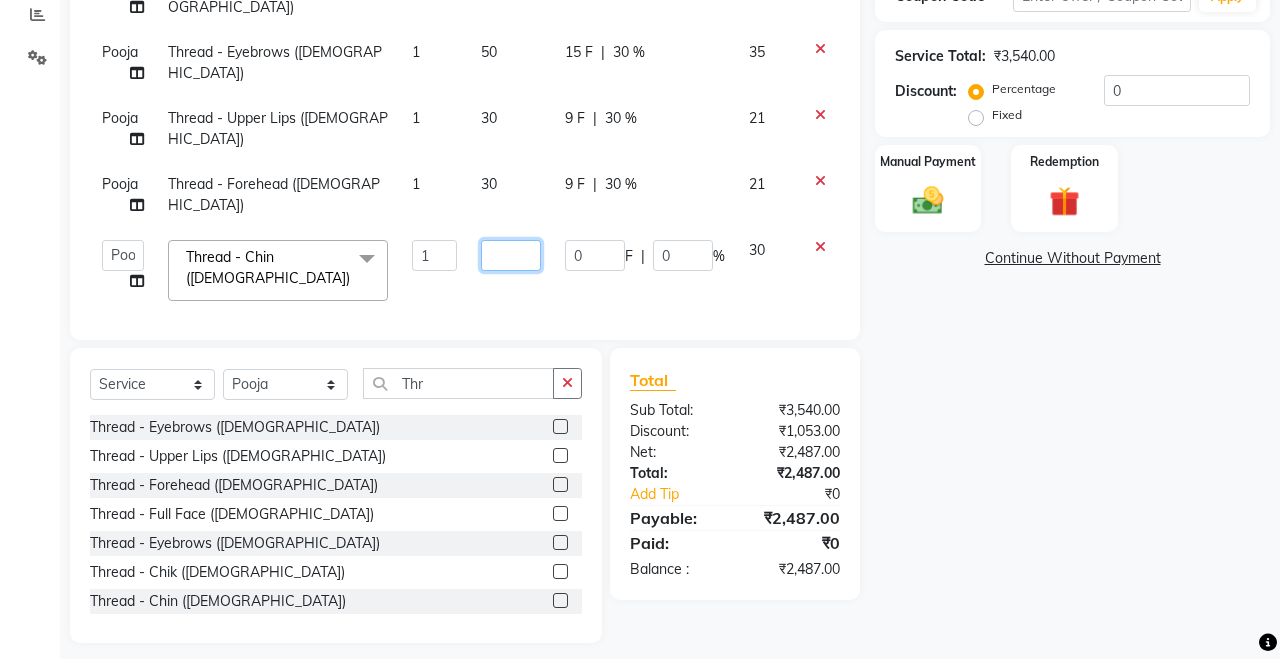 type on "7" 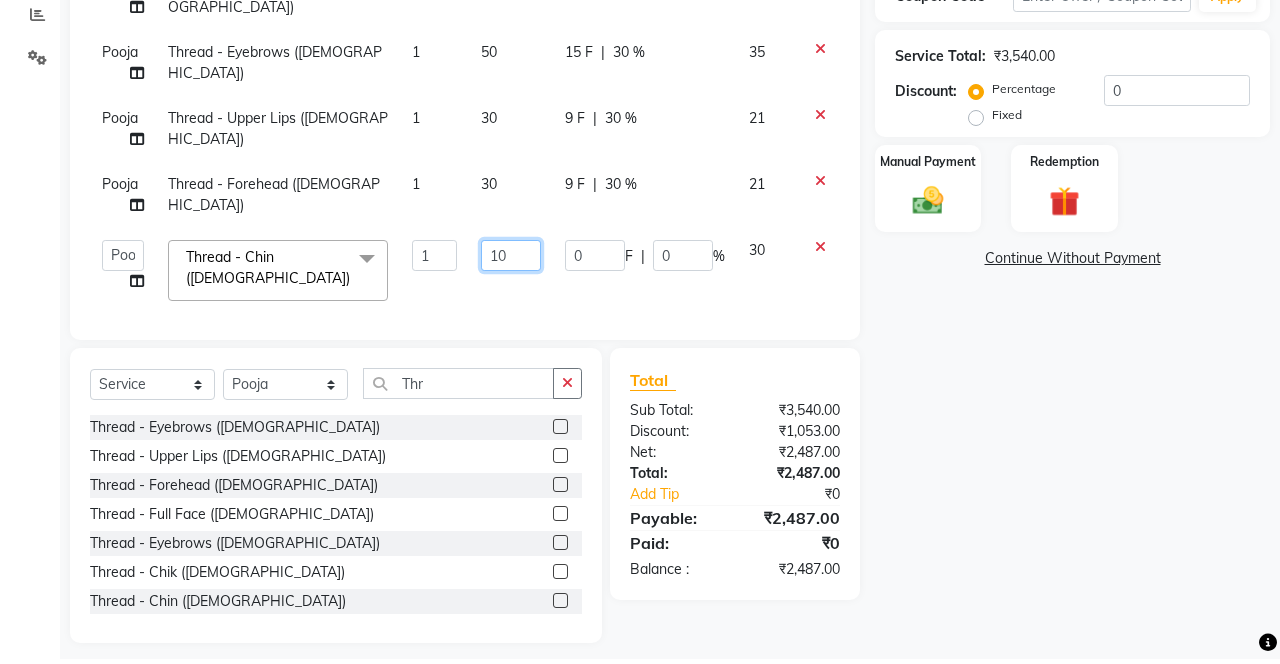 type on "100" 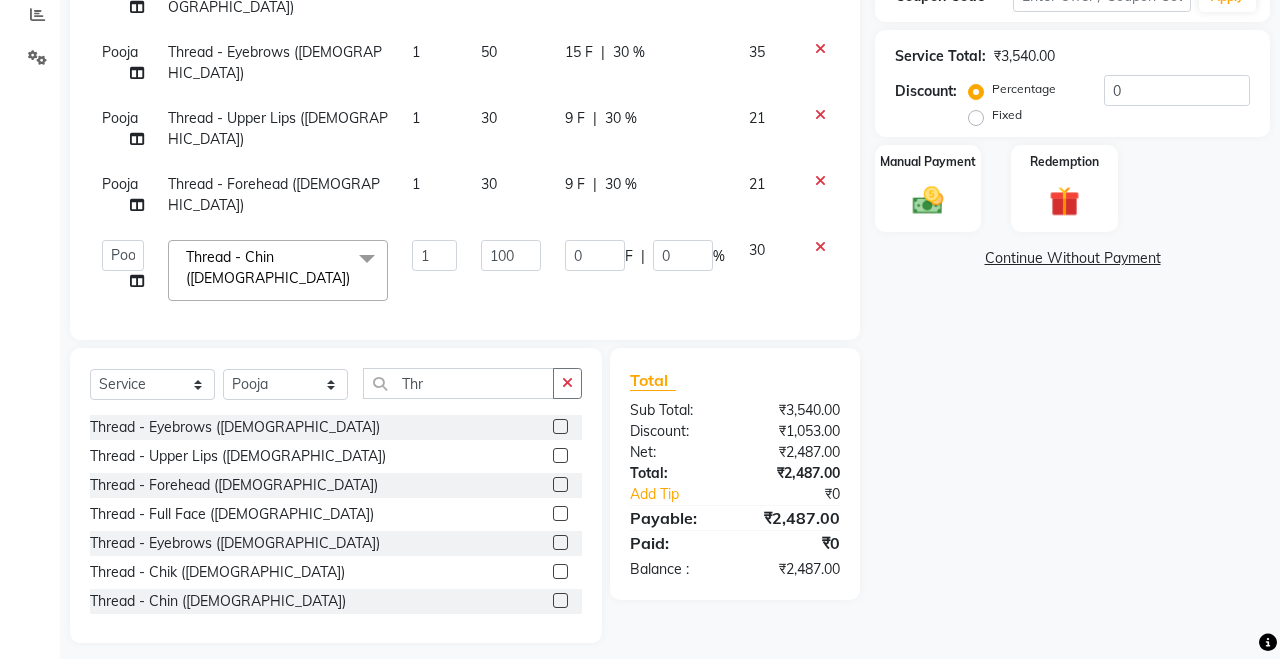 click on "Continue Without Payment" 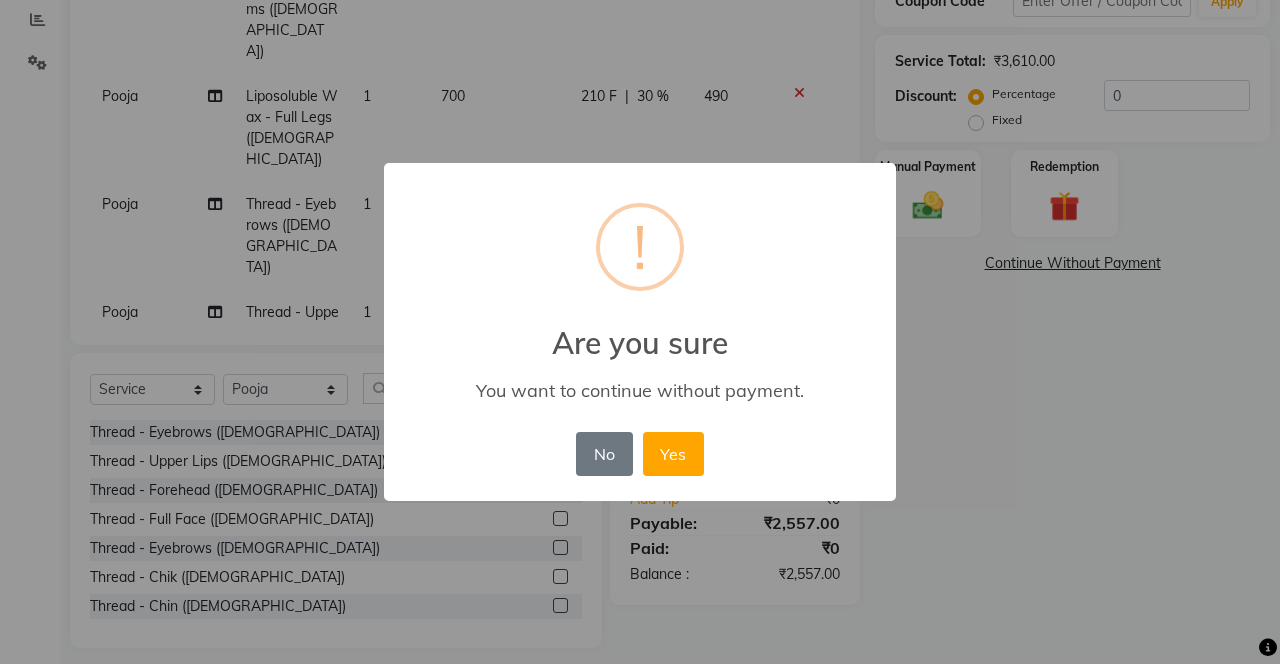 click on "No" at bounding box center [604, 454] 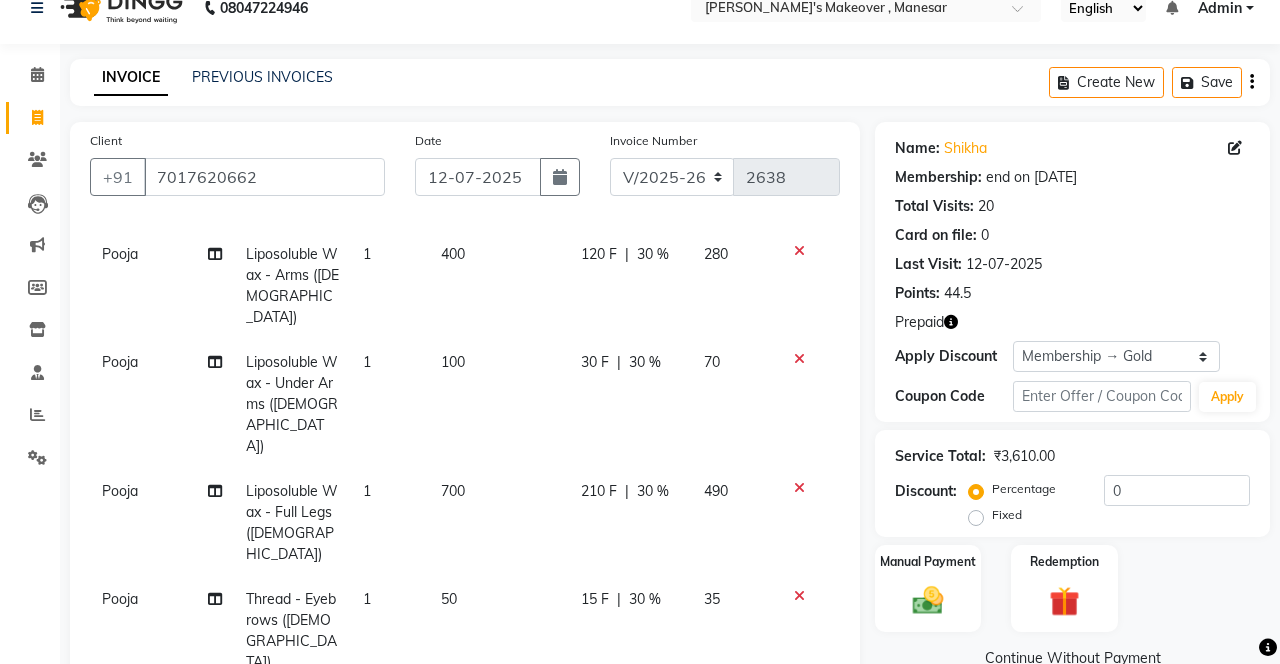 scroll, scrollTop: 0, scrollLeft: 0, axis: both 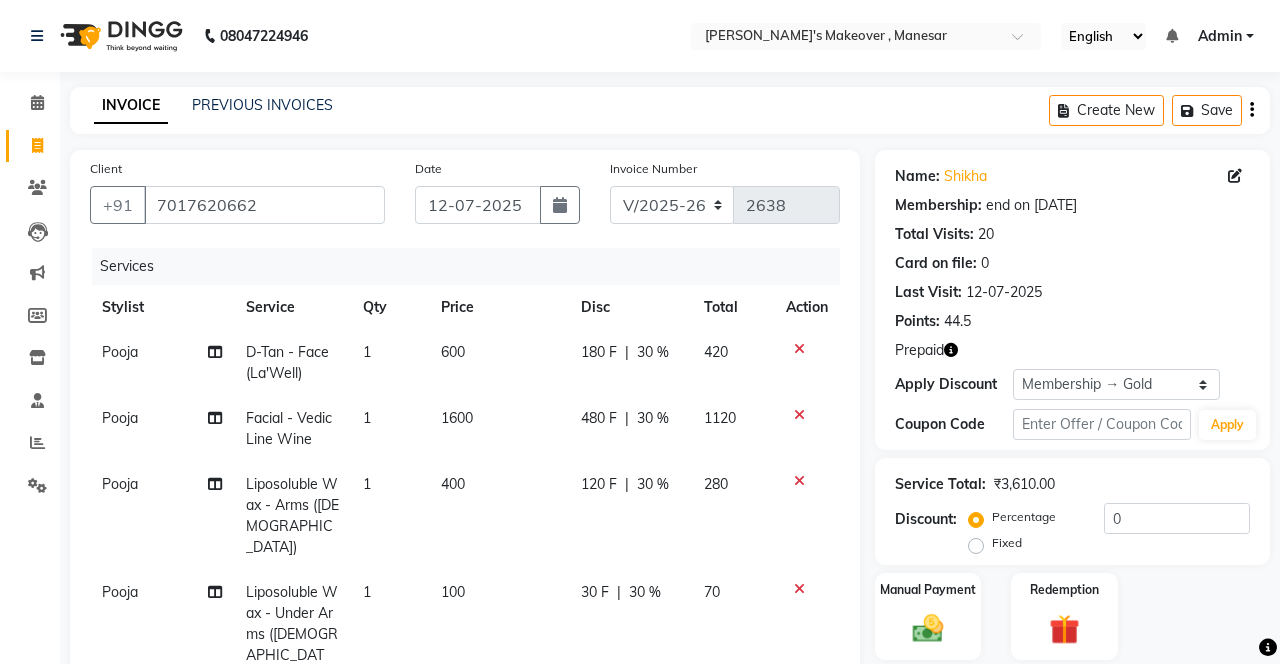 click on "Last Visit:   [DATE]" 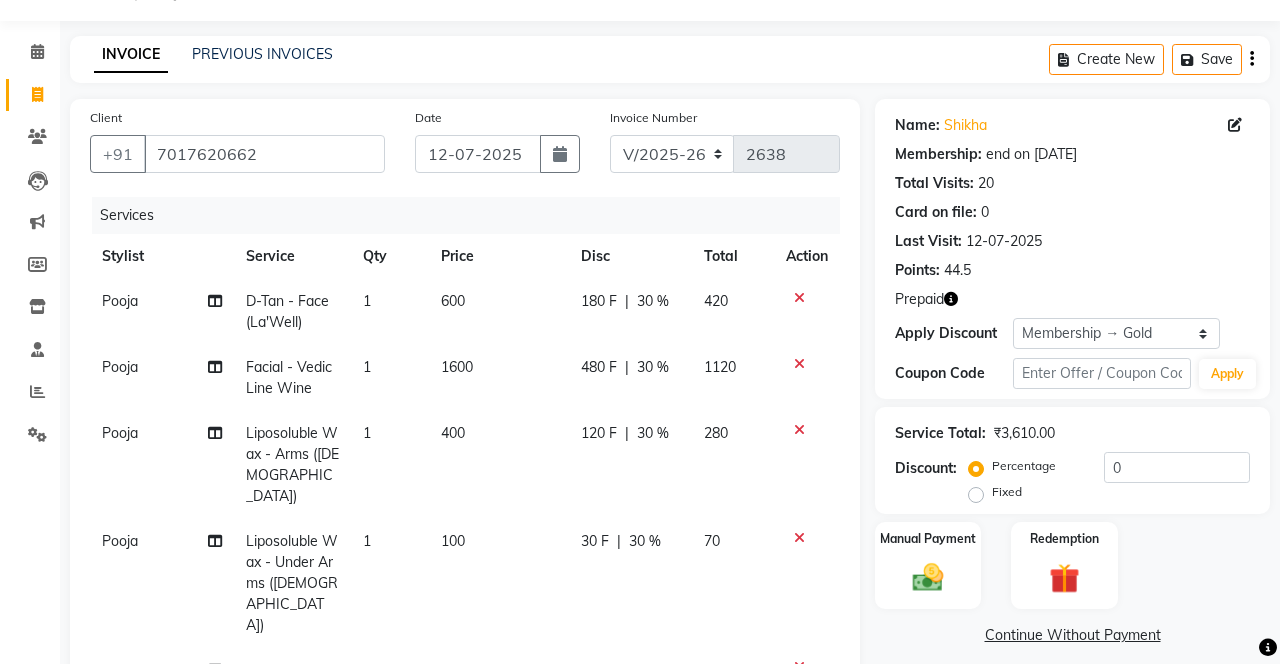 scroll, scrollTop: 57, scrollLeft: 0, axis: vertical 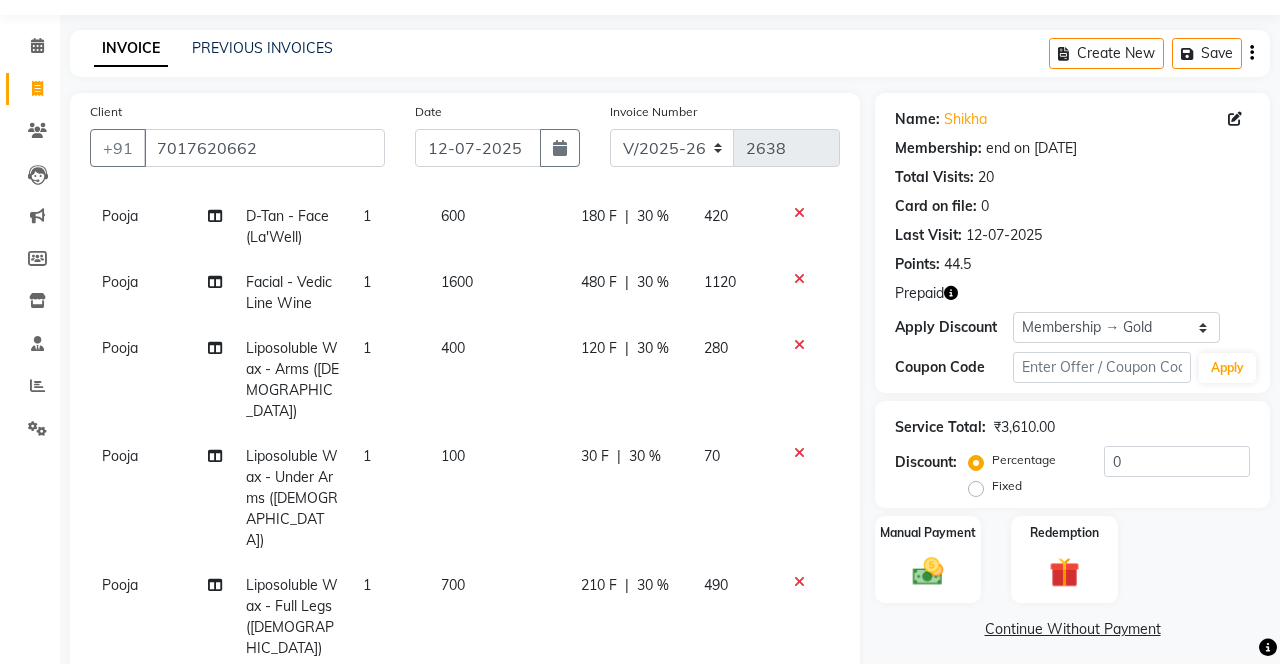 click on "1600" 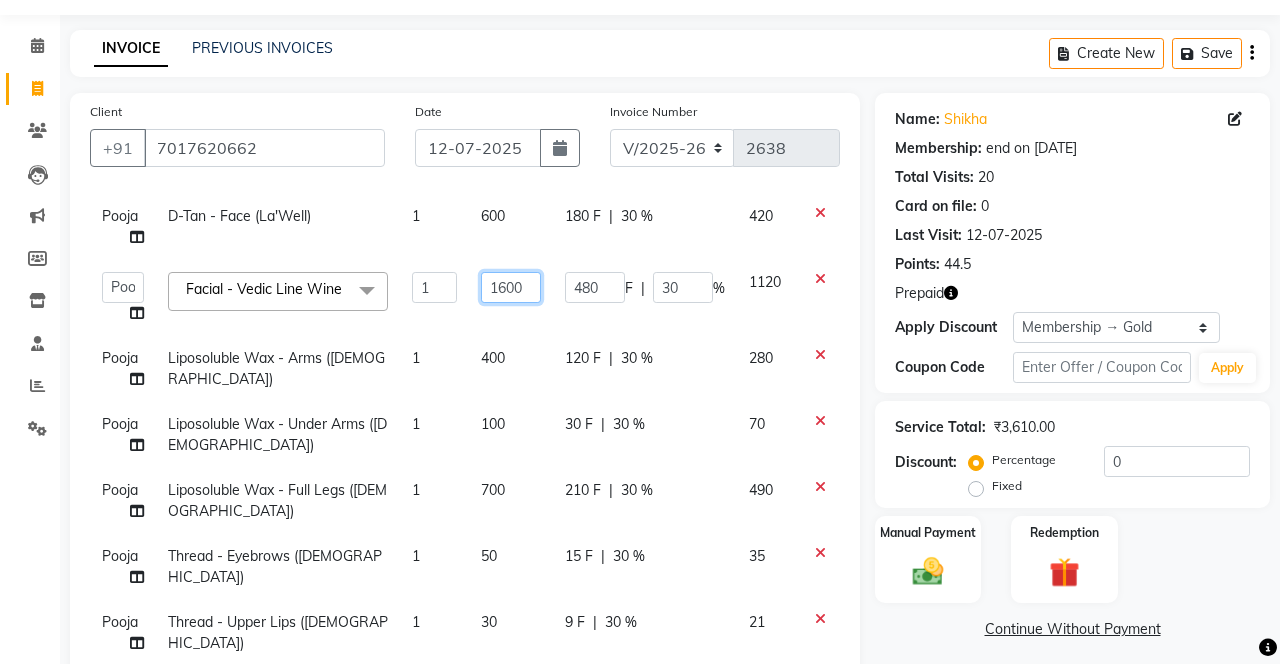 click on "1600" 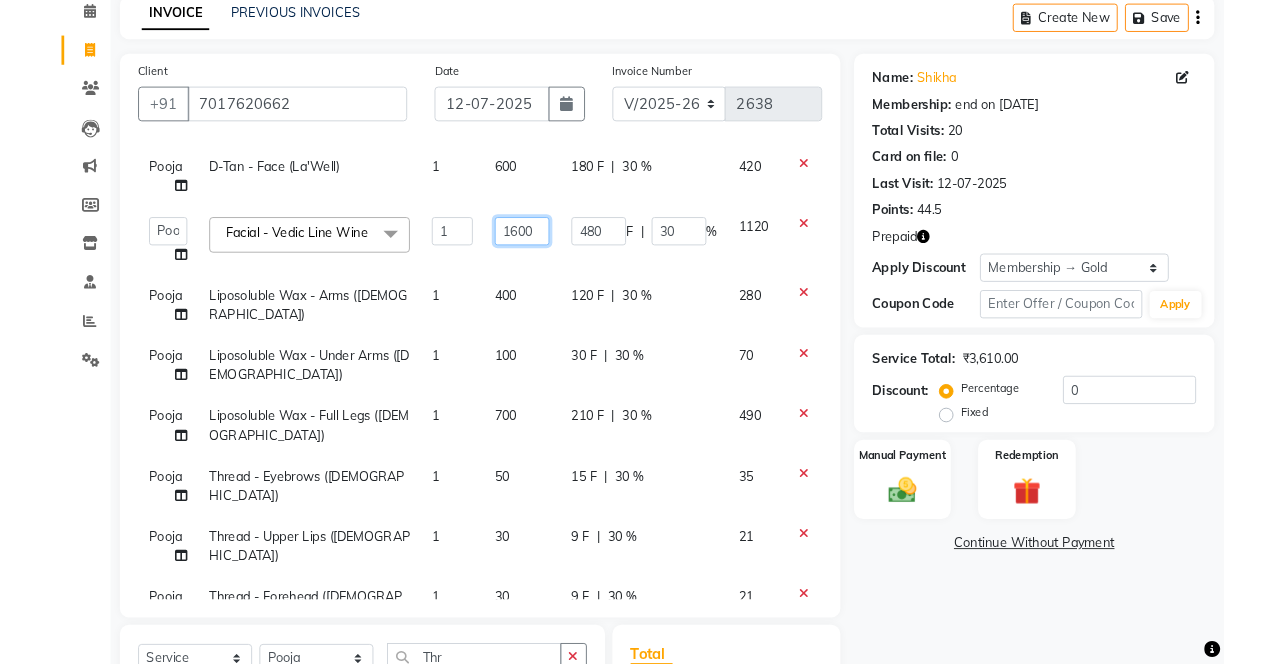 scroll, scrollTop: 98, scrollLeft: 0, axis: vertical 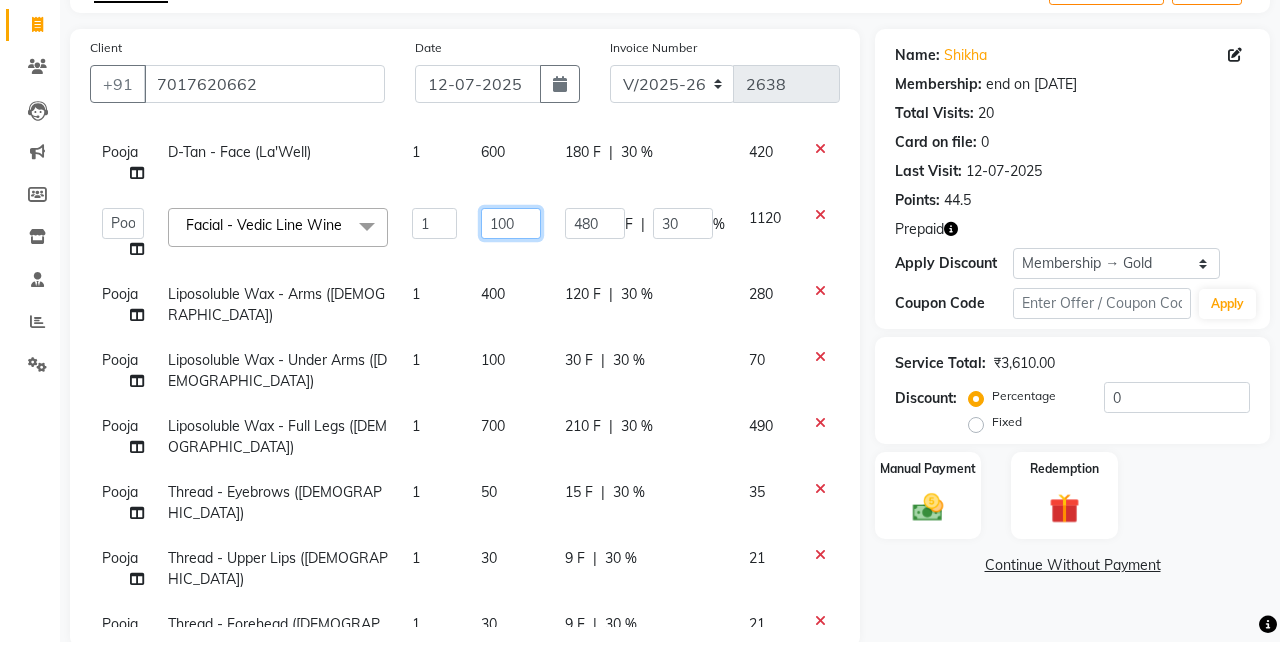 type on "1500" 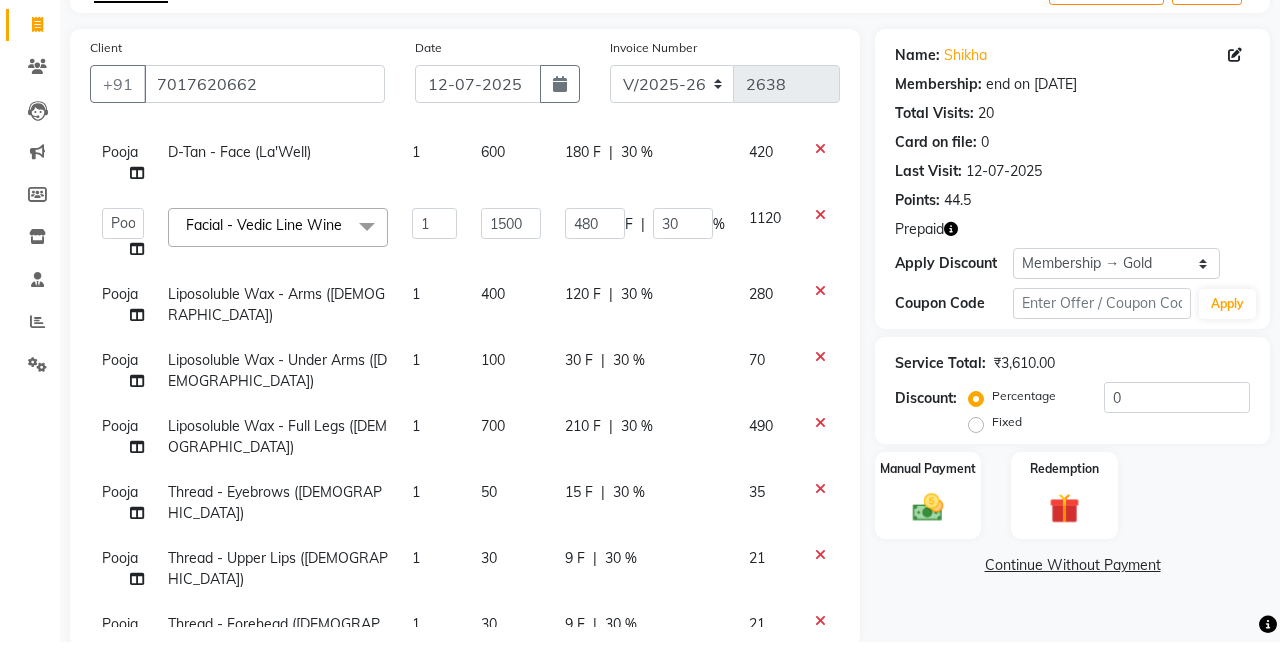 click on "Pooja D-Tan - Face (La'Well) 1 600 180 F | 30 % 420  Danish Shavej   [PERSON_NAME]   Krishna   [PERSON_NAME]   [PERSON_NAME] Mdm   [PERSON_NAME]   [PERSON_NAME]   [MEDICAL_DATA]   Pooja   [PERSON_NAME]   [PERSON_NAME] ([DATE])  Facial - Vedic Line Wine  x Hair Style - Blow Dry ([DEMOGRAPHIC_DATA]) Hair Style - Ironing ([DEMOGRAPHIC_DATA]) Hair Style - Curling Tongs ([DEMOGRAPHIC_DATA]) Hair Style - Hair Cut ([DEMOGRAPHIC_DATA]) Hair Style - Hair Styling ([DEMOGRAPHIC_DATA]) Hair Style - Split End Removal ([DEMOGRAPHIC_DATA]) Body Polishing - Hand Polishing Clean-Up - Face Massage(GEL) Clean-Up - Face Massage(CREAM) Shave - Moustache Band Shave - Moustache Colour Hair Style - Hair Set Gel (Men) Hair Style -Hair Set Sprey (Men) Hair Style -Hair Set Sprey (Men) Thread - Eyebrows ([DEMOGRAPHIC_DATA]) Thread - Upper Lips ([DEMOGRAPHIC_DATA]) Thread - Forehead ([DEMOGRAPHIC_DATA]) Thread - Full Face ([DEMOGRAPHIC_DATA]) Thread - Eyebrows ([DEMOGRAPHIC_DATA]) Thread - Chik ([DEMOGRAPHIC_DATA]) Thread - Chin ([DEMOGRAPHIC_DATA]) Thread - Side Locks ([DEMOGRAPHIC_DATA]) Honey Wax - Arms ([DEMOGRAPHIC_DATA]) Honey Wax - Underarms ([DEMOGRAPHIC_DATA]) Honey Wax - Full Legs ([DEMOGRAPHIC_DATA]) Honey Wax - Half Legs ([DEMOGRAPHIC_DATA]) Honey Wax - Face ([DEMOGRAPHIC_DATA]) 1 F" 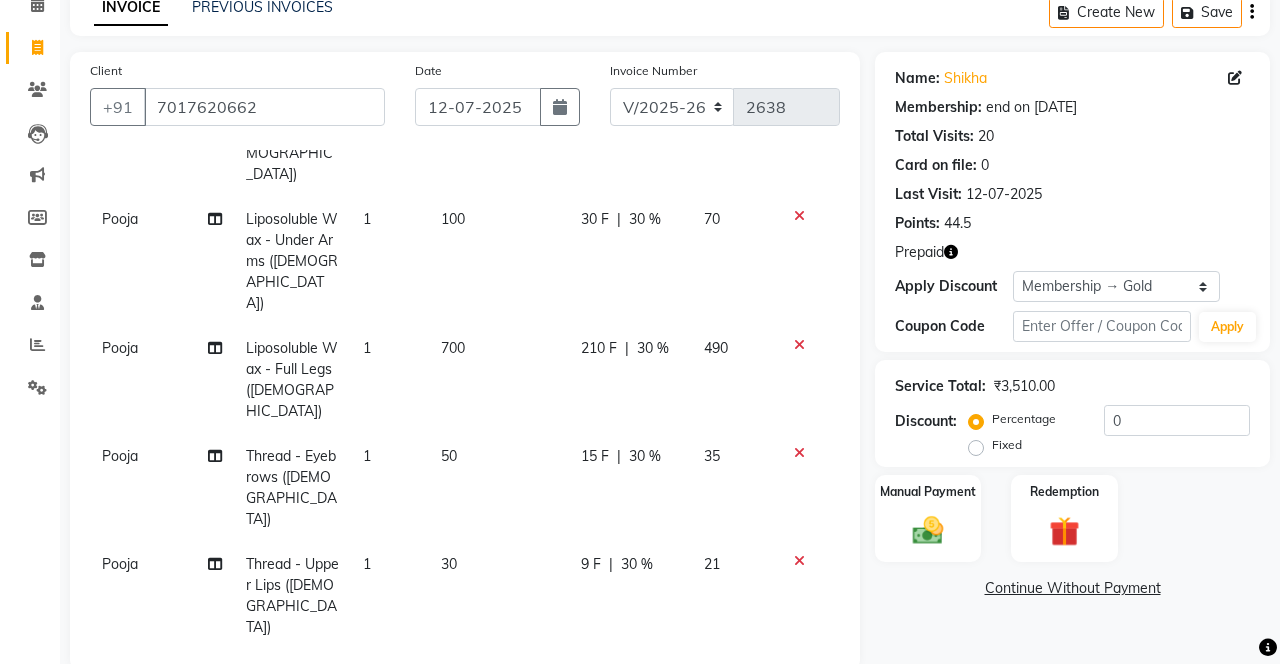 scroll, scrollTop: 276, scrollLeft: 0, axis: vertical 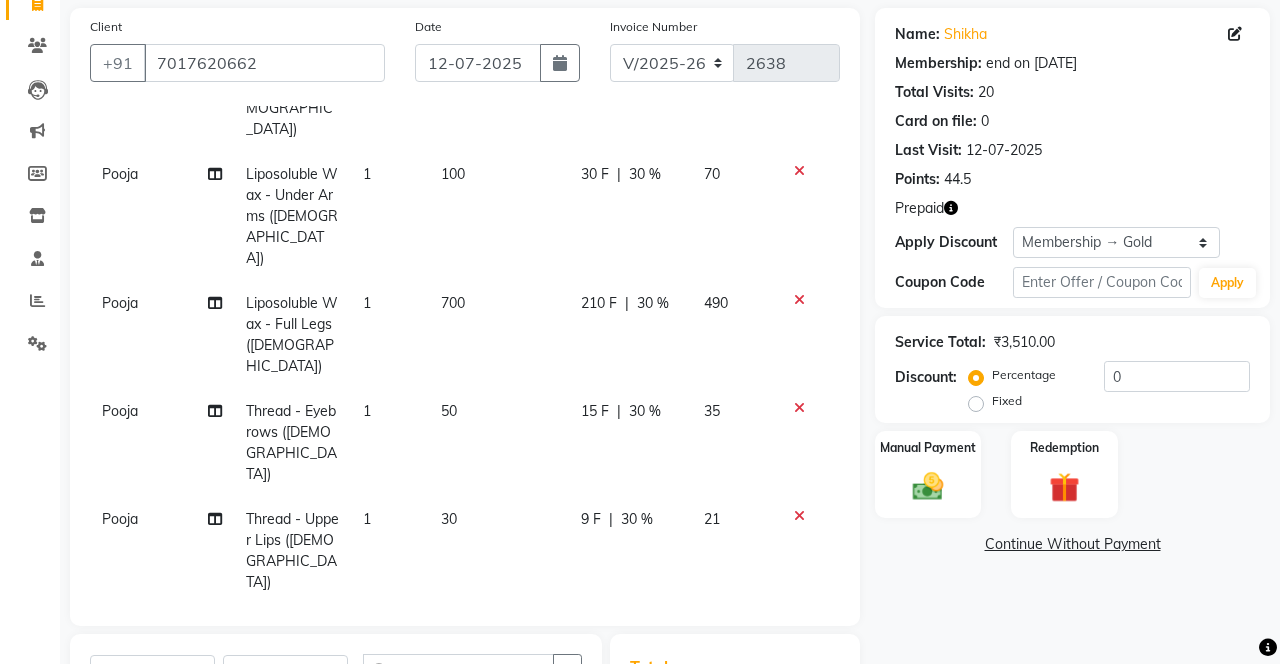 click 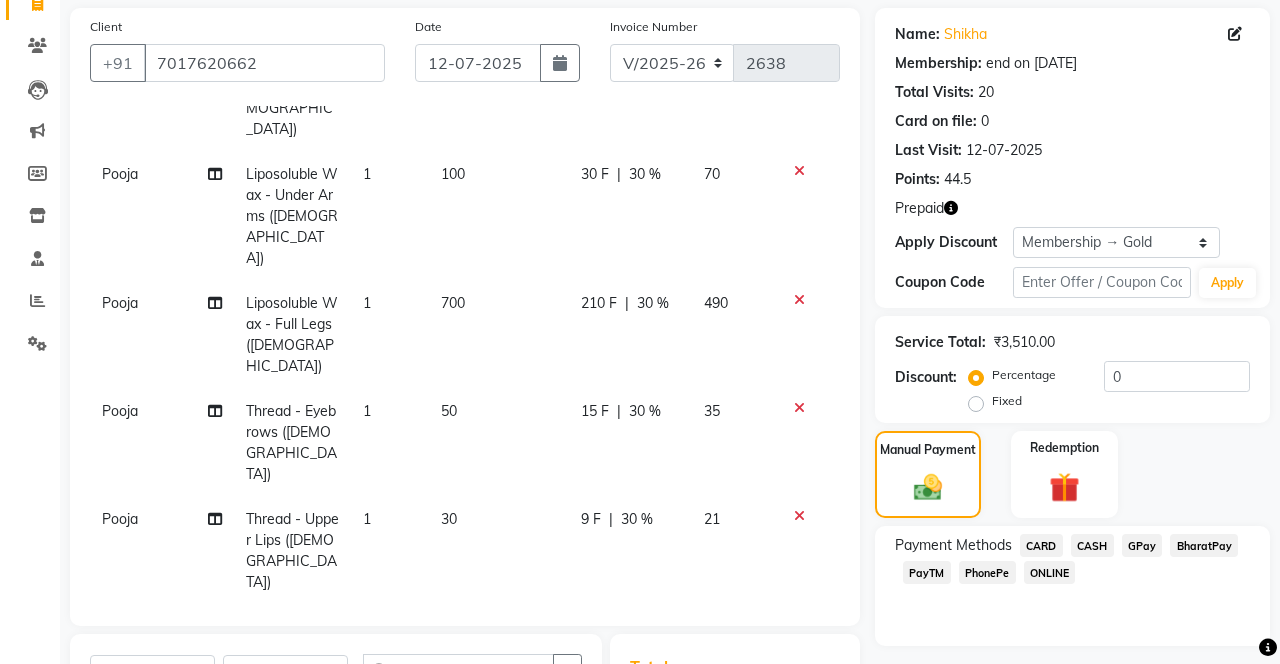 click 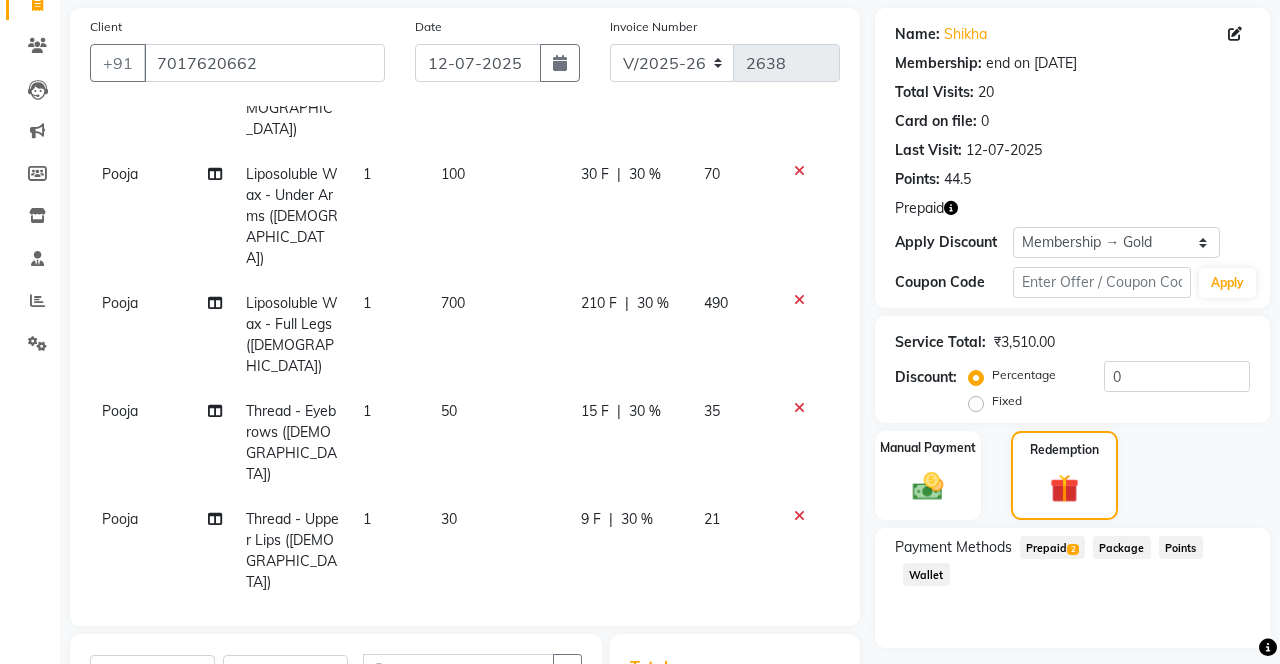 click on "Prepaid  2" 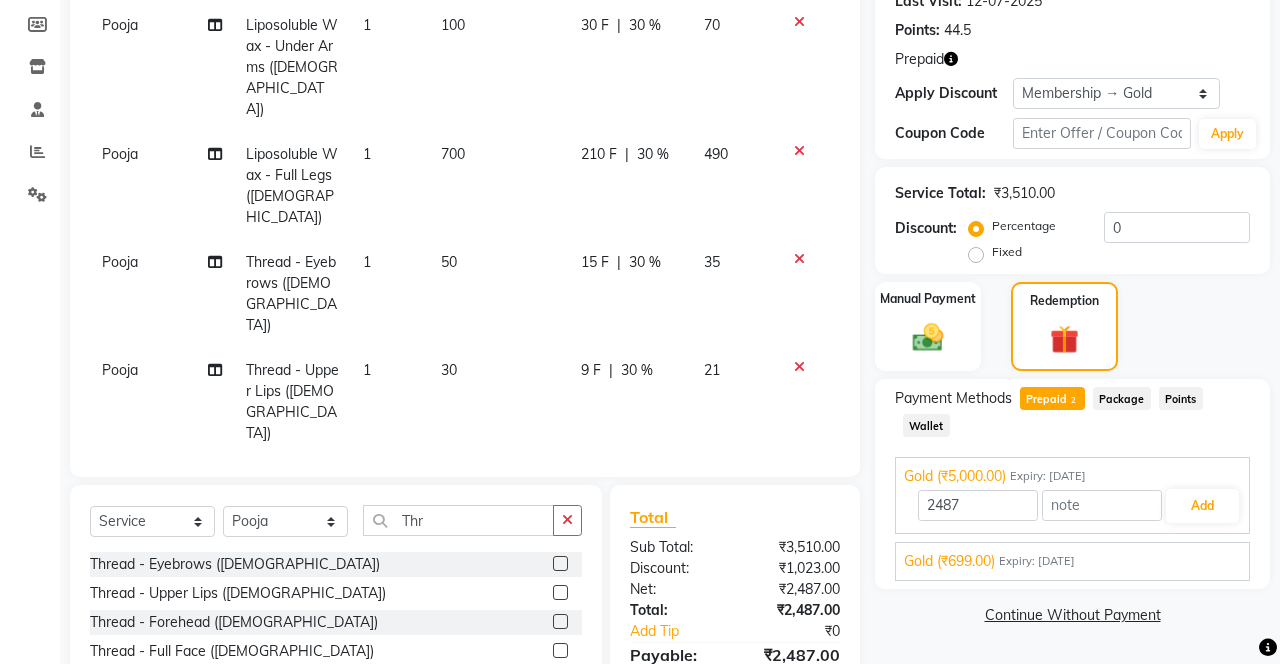 scroll, scrollTop: 372, scrollLeft: 0, axis: vertical 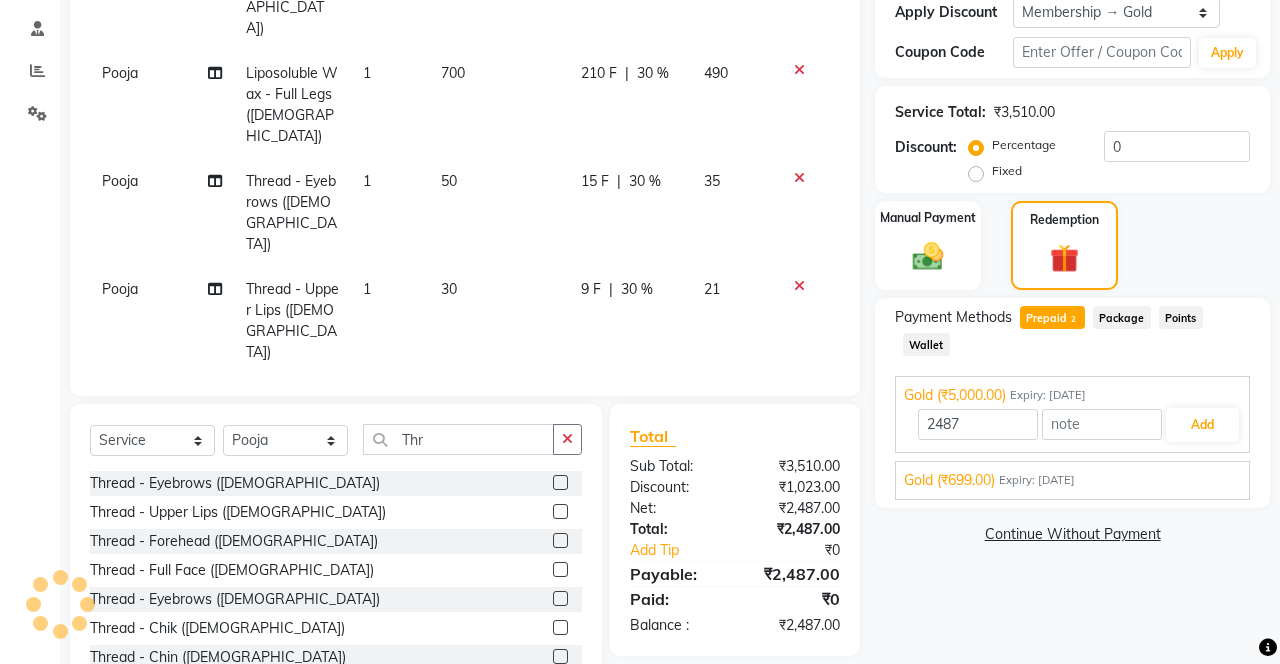 click on "Expiry: [DATE]" at bounding box center [1037, 480] 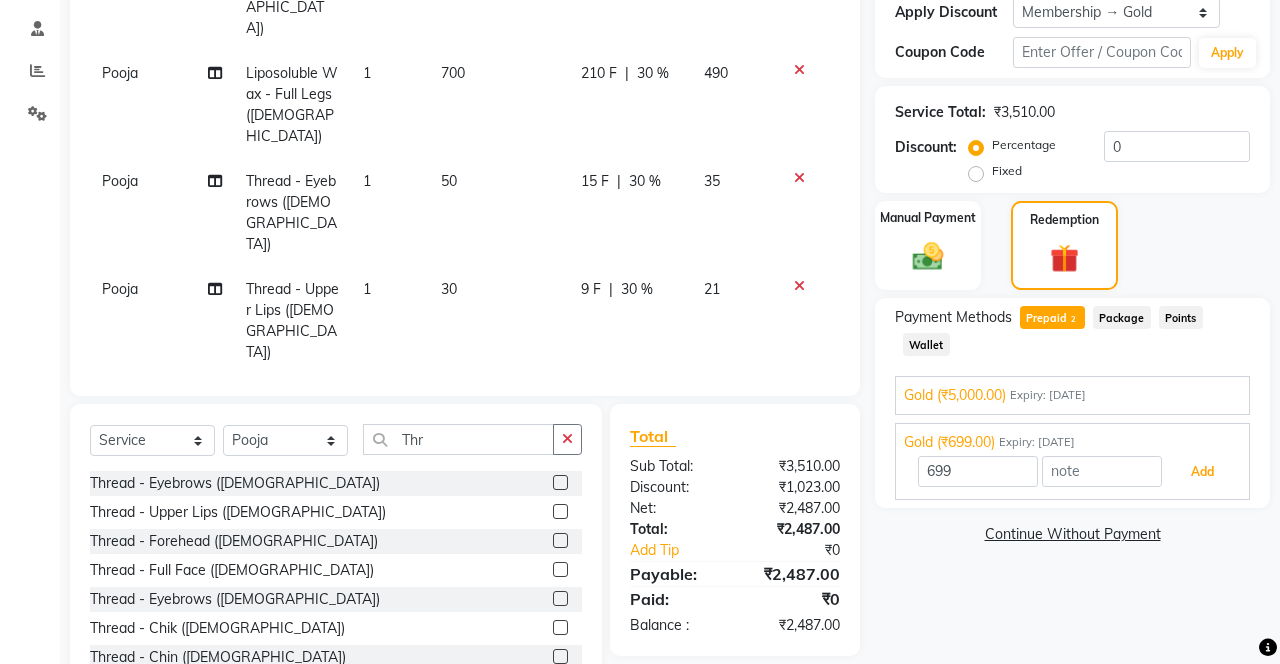 click on "Add" at bounding box center (1202, 472) 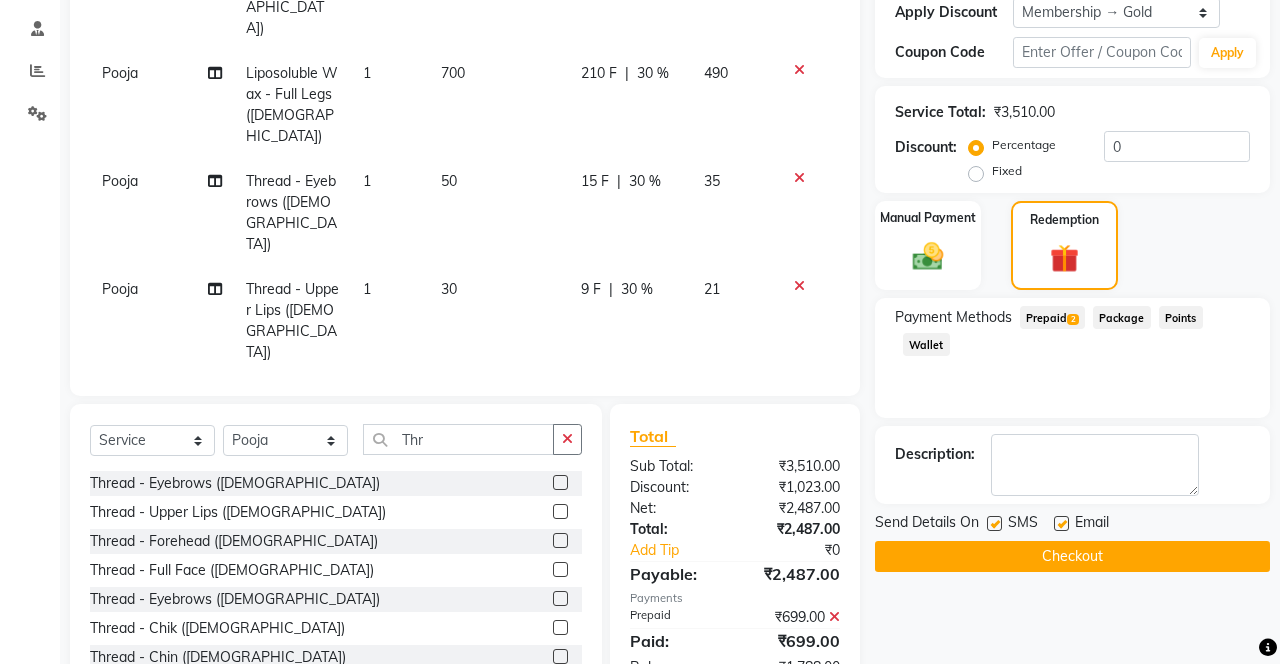 click on "Prepaid  2" 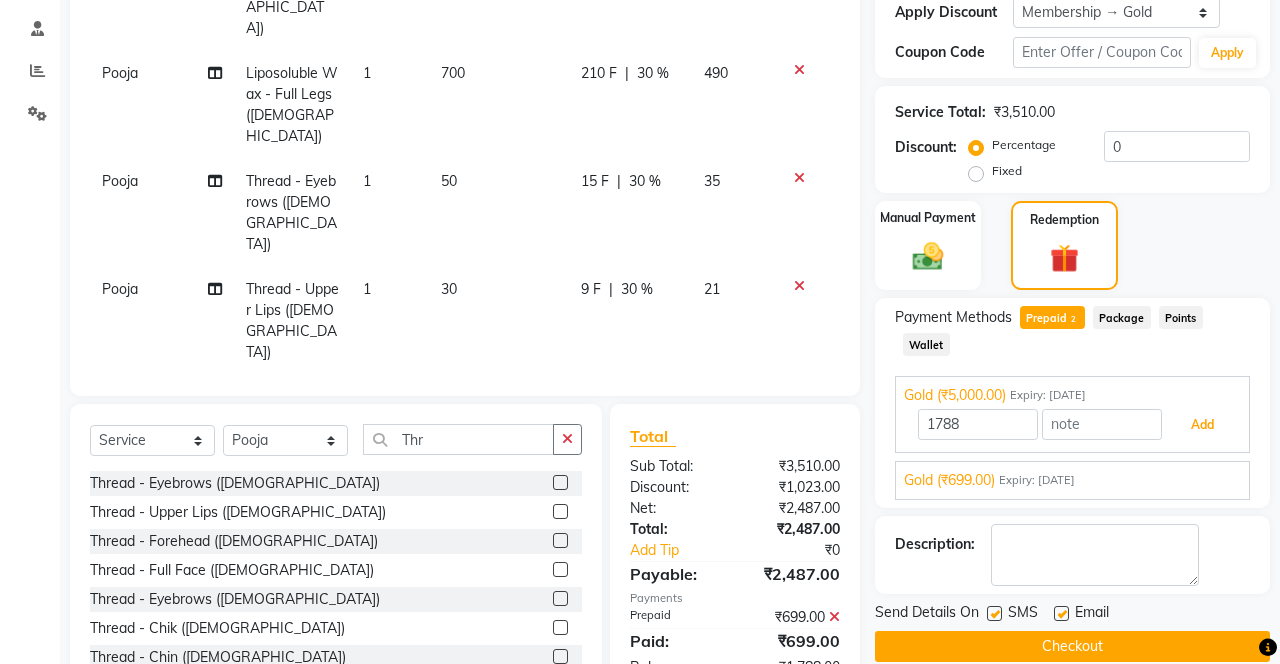 click on "Add" at bounding box center (1202, 425) 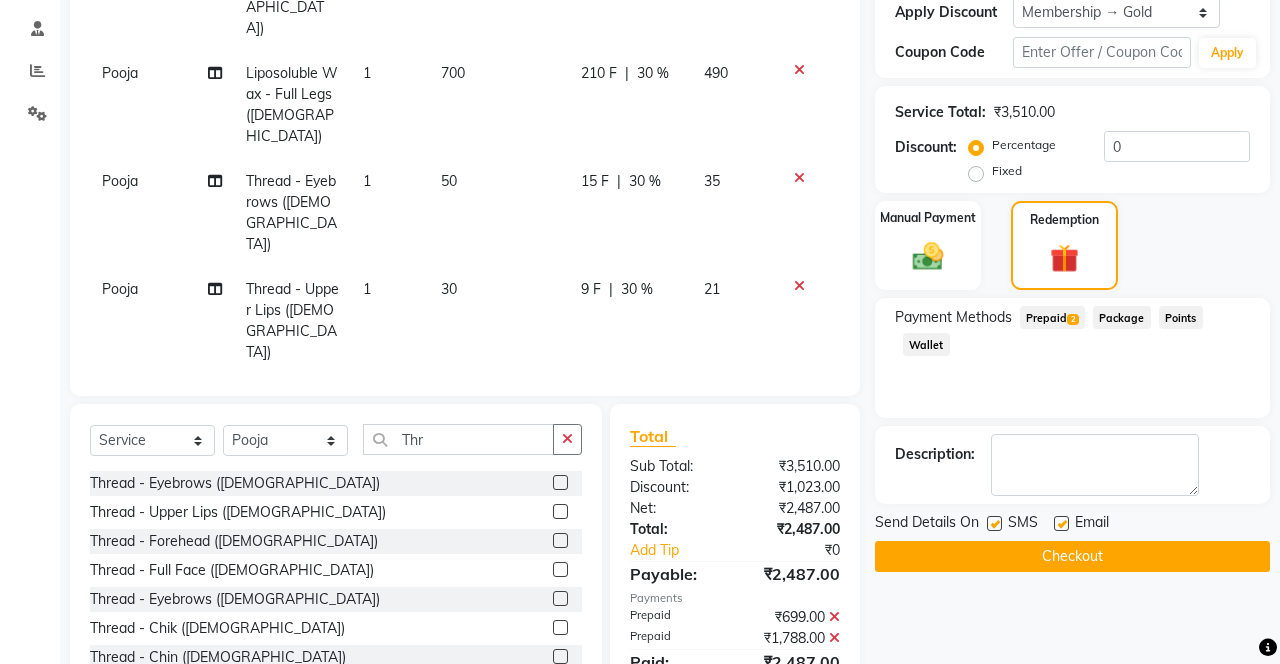 click on "Checkout" 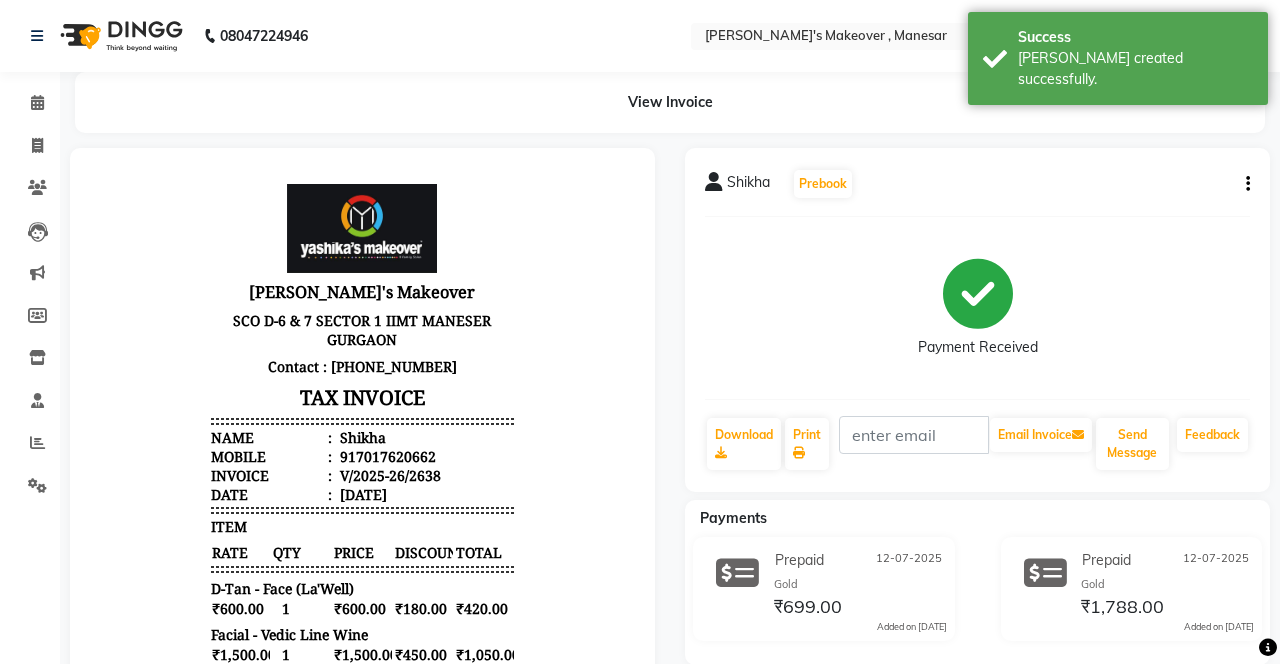scroll, scrollTop: 0, scrollLeft: 0, axis: both 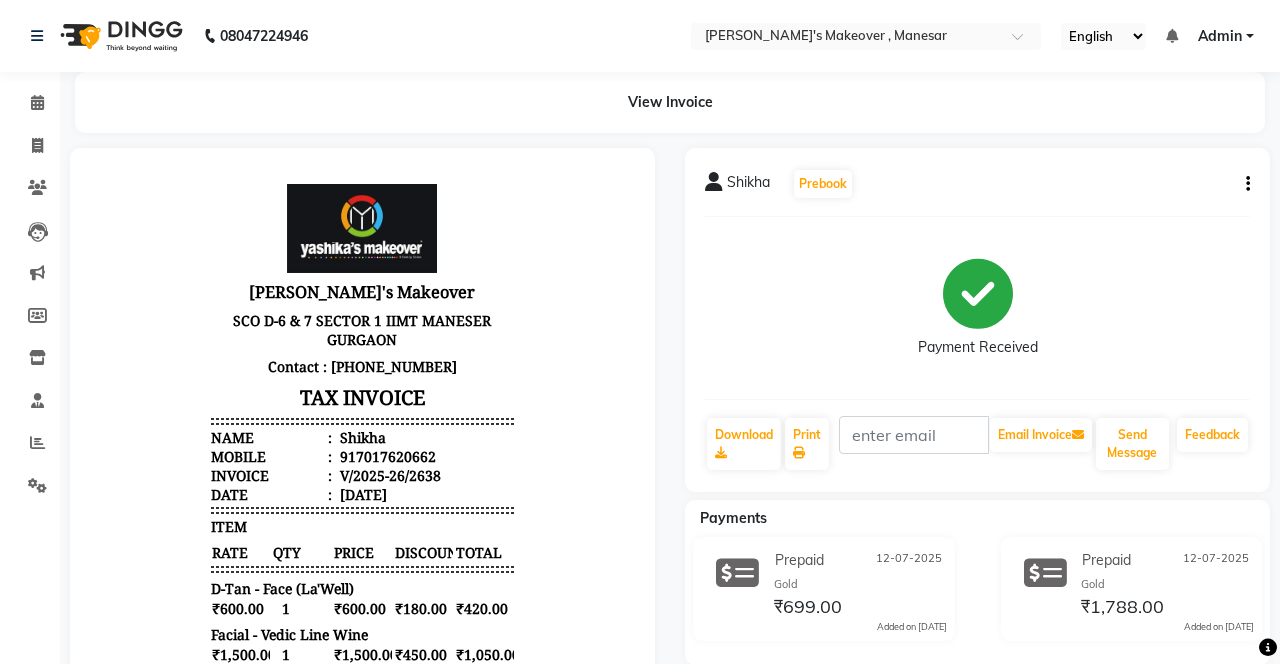 select on "service" 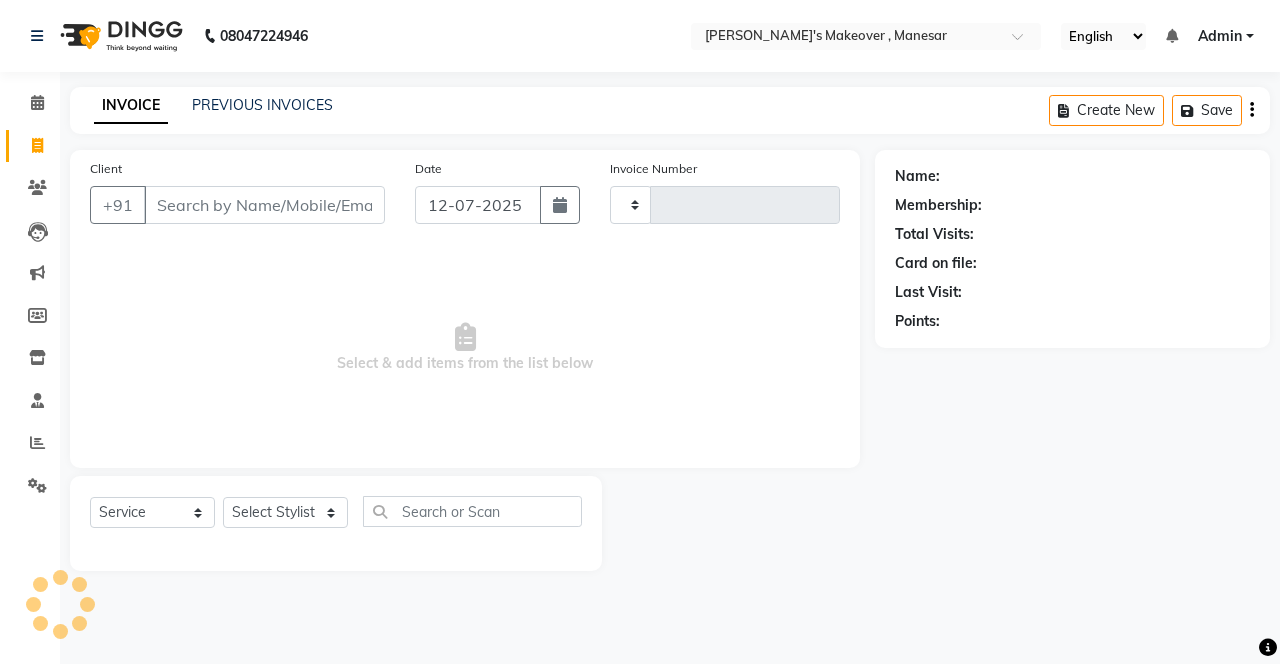 type on "2639" 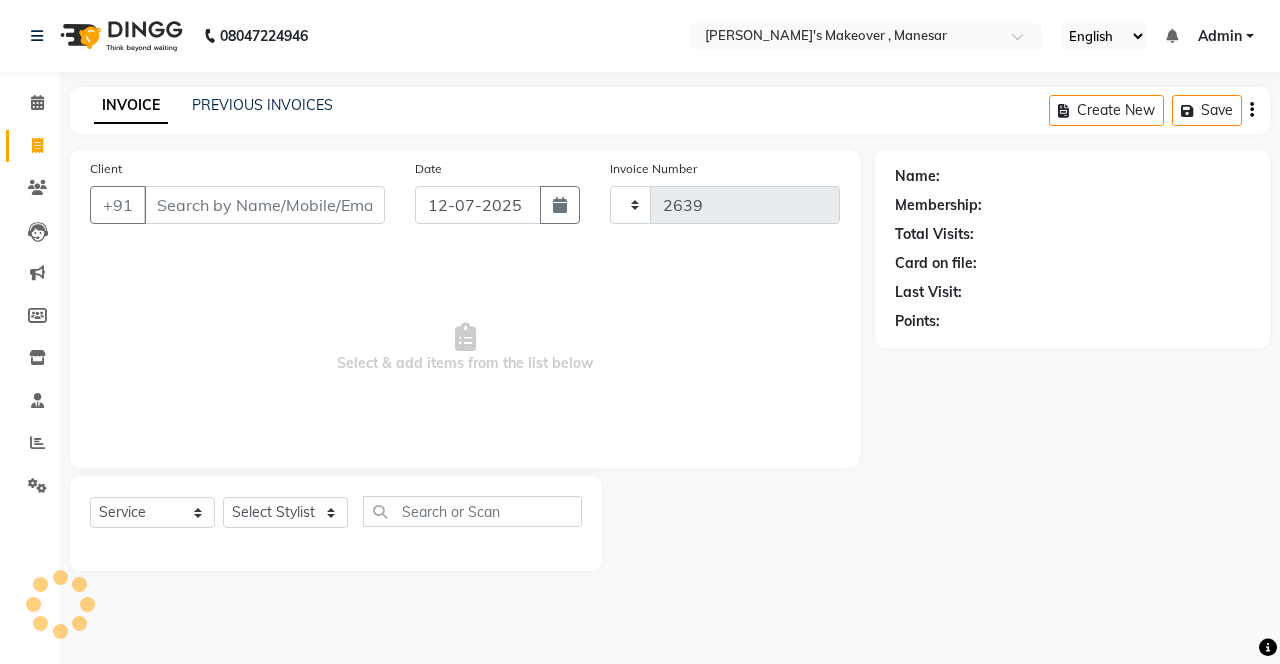 select on "820" 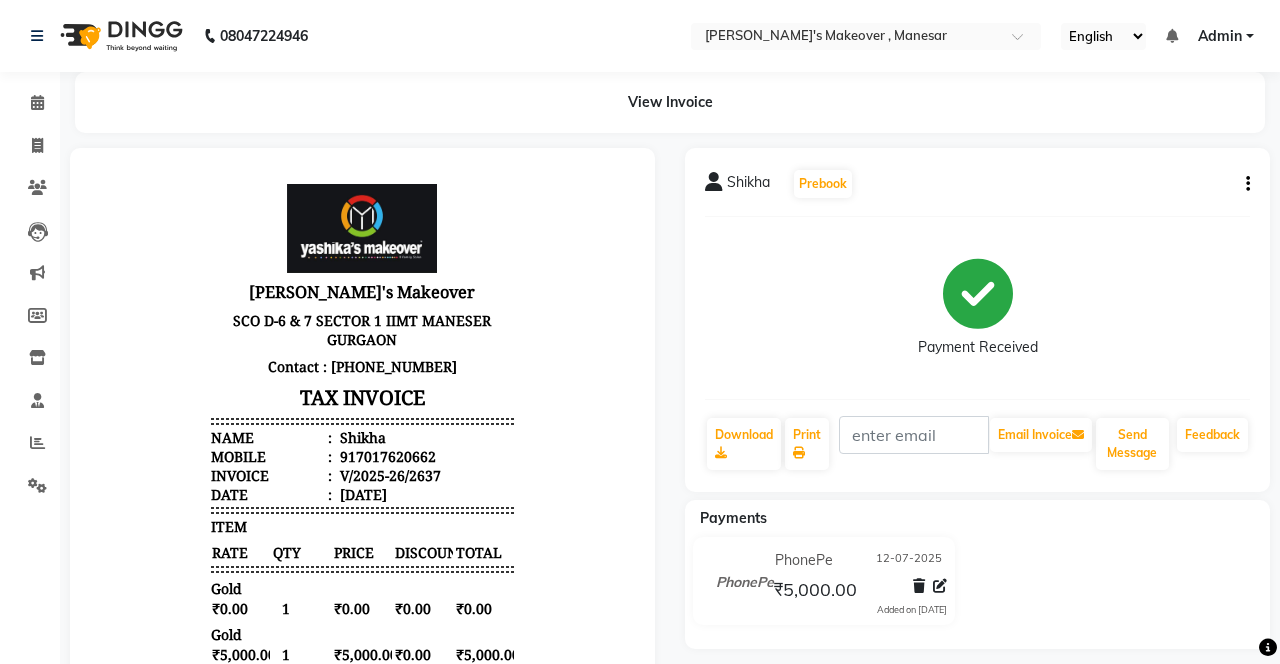scroll, scrollTop: 0, scrollLeft: 0, axis: both 